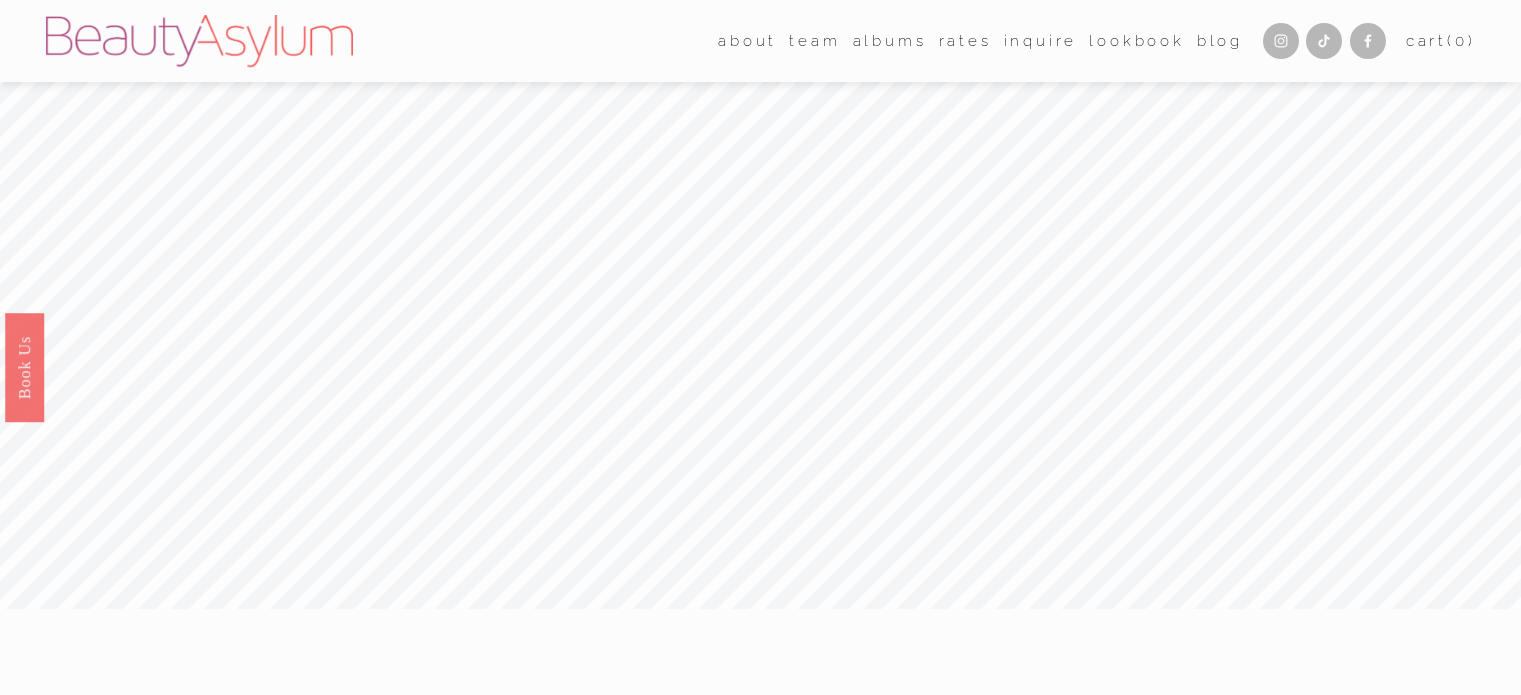 scroll, scrollTop: 0, scrollLeft: 0, axis: both 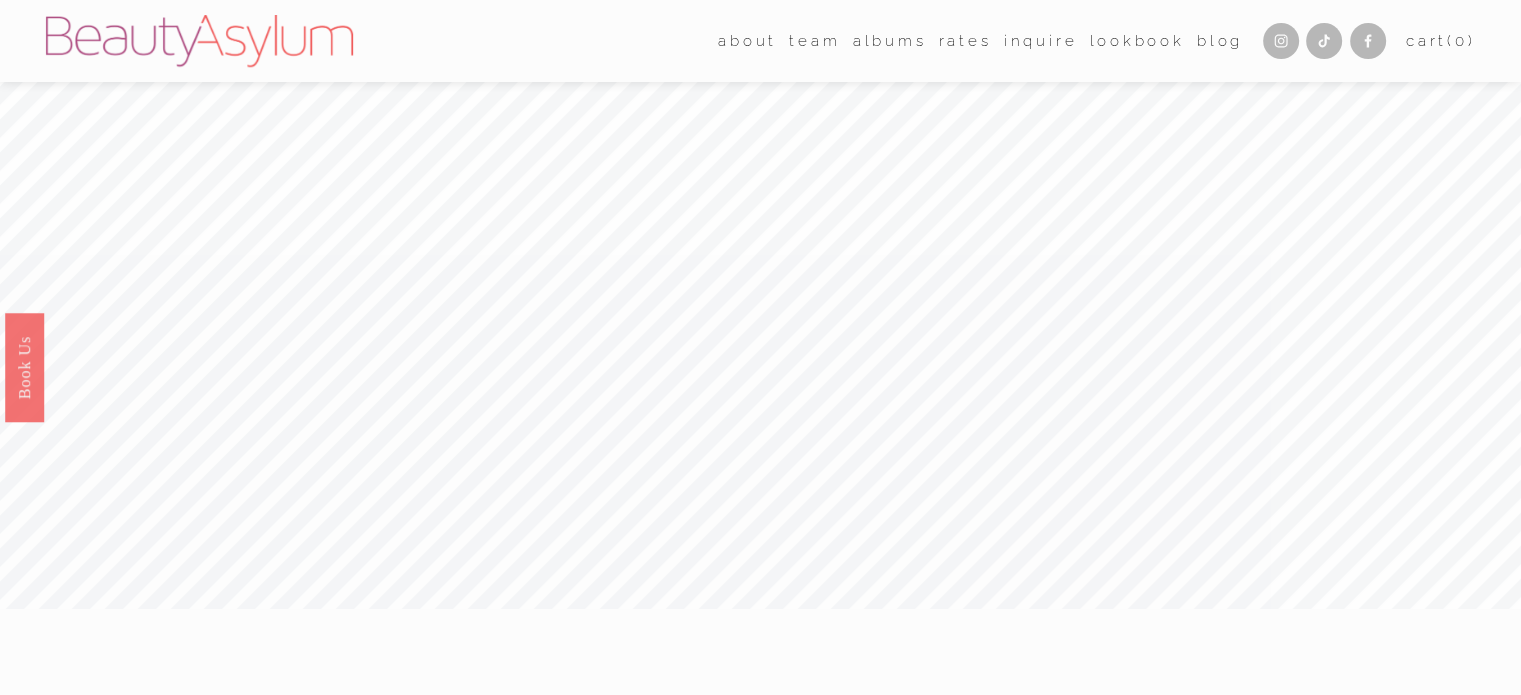 click on "[CITY]" at bounding box center (0, 0) 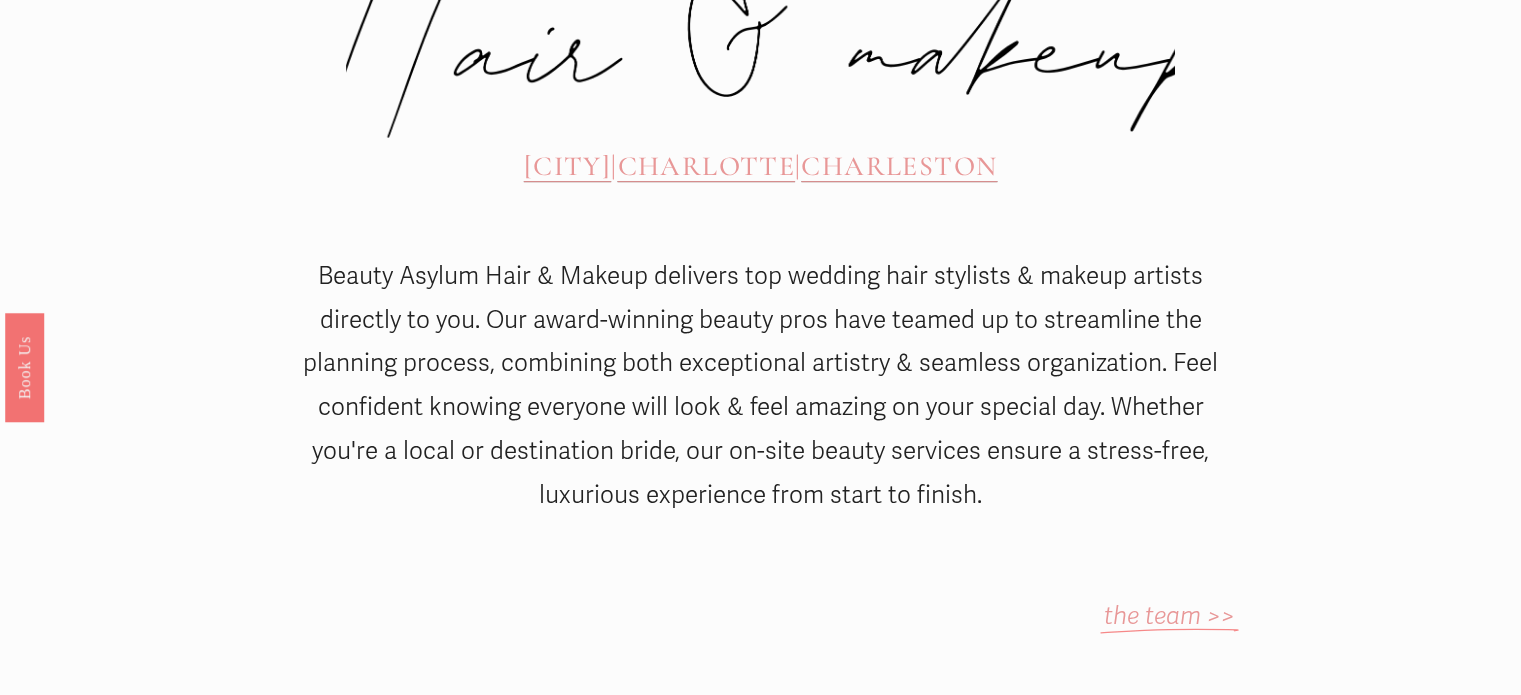 scroll, scrollTop: 1000, scrollLeft: 0, axis: vertical 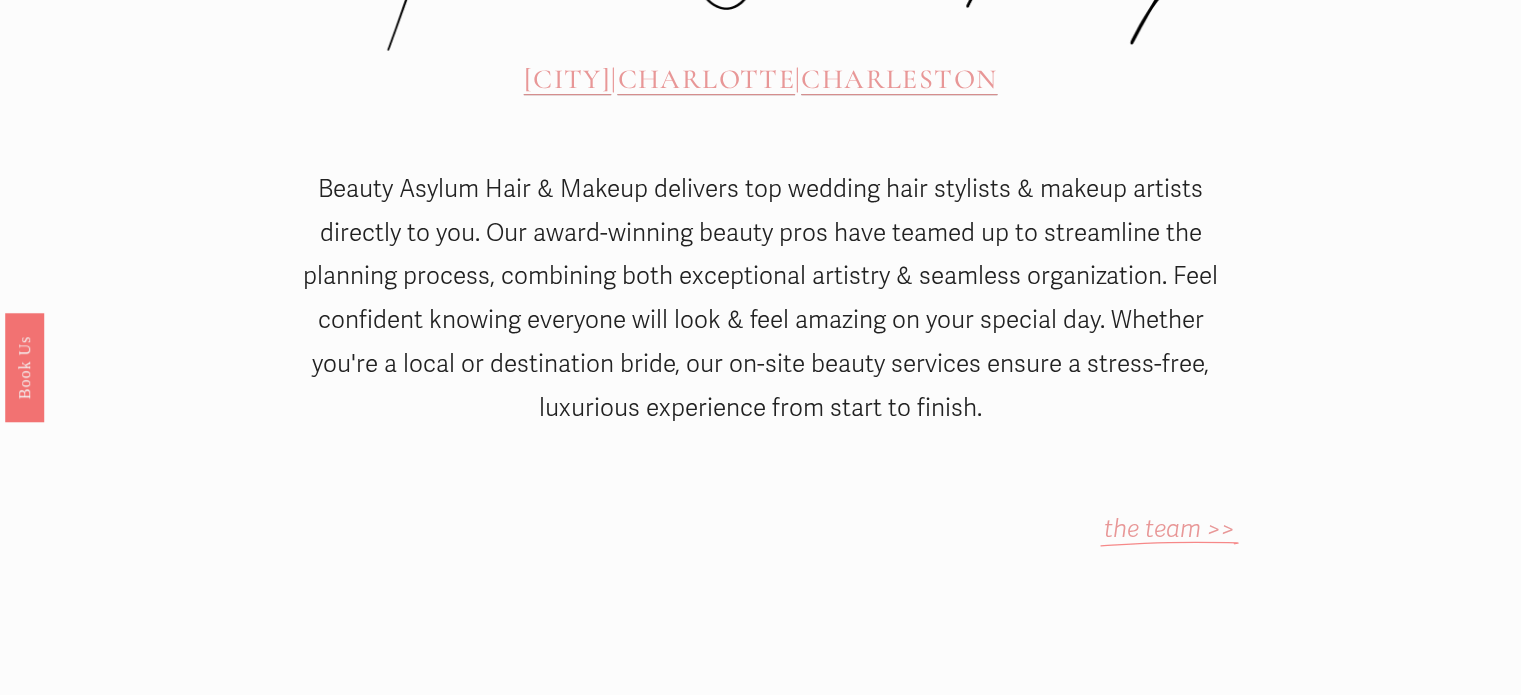 click on "[CITY]" at bounding box center [567, 79] 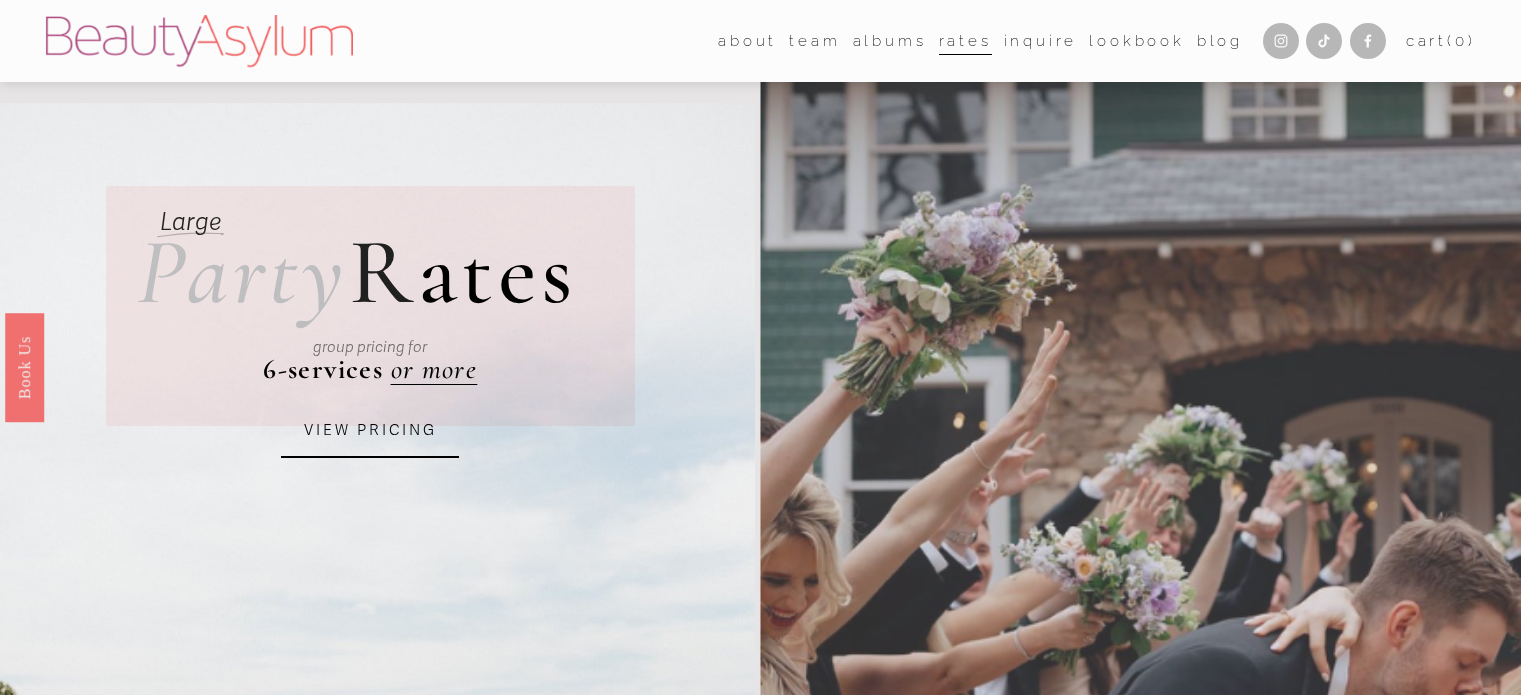 scroll, scrollTop: 0, scrollLeft: 0, axis: both 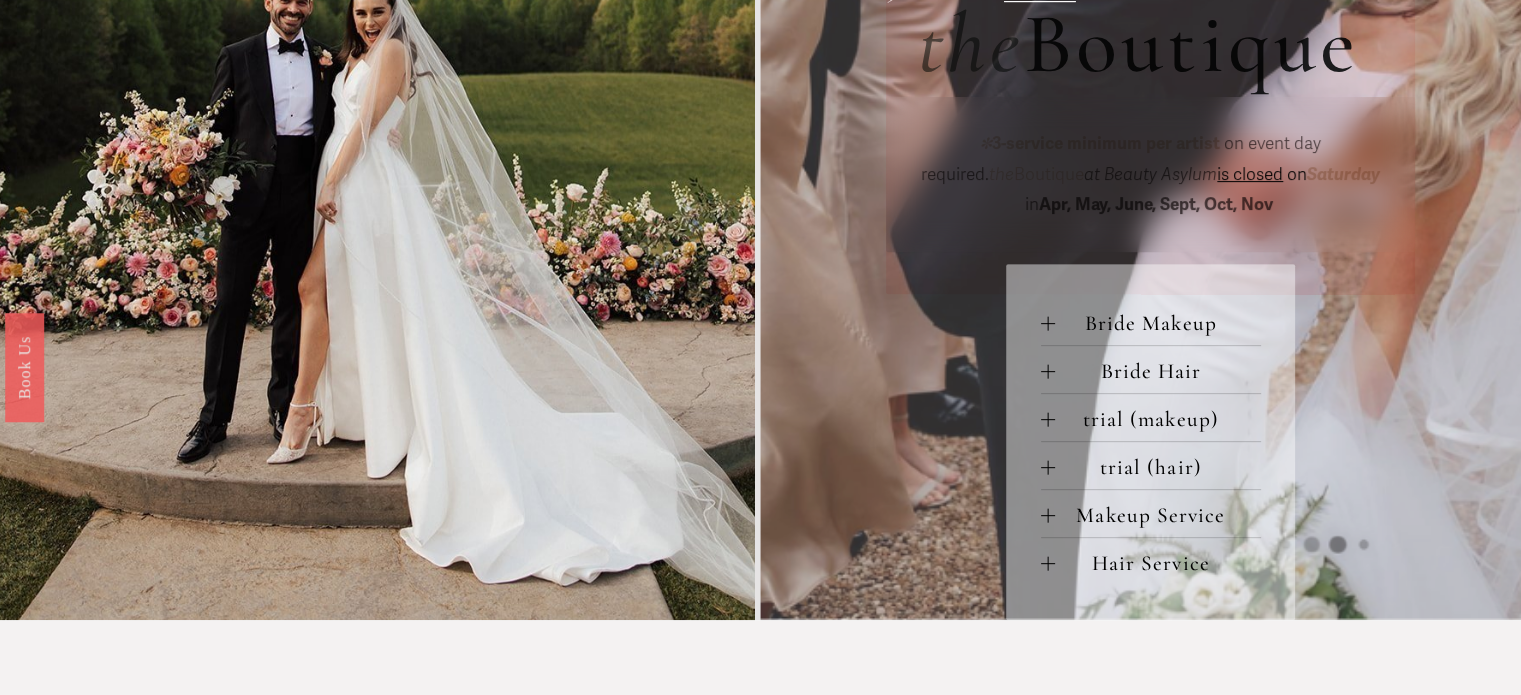 click on "Bride Makeup" at bounding box center [1158, 323] 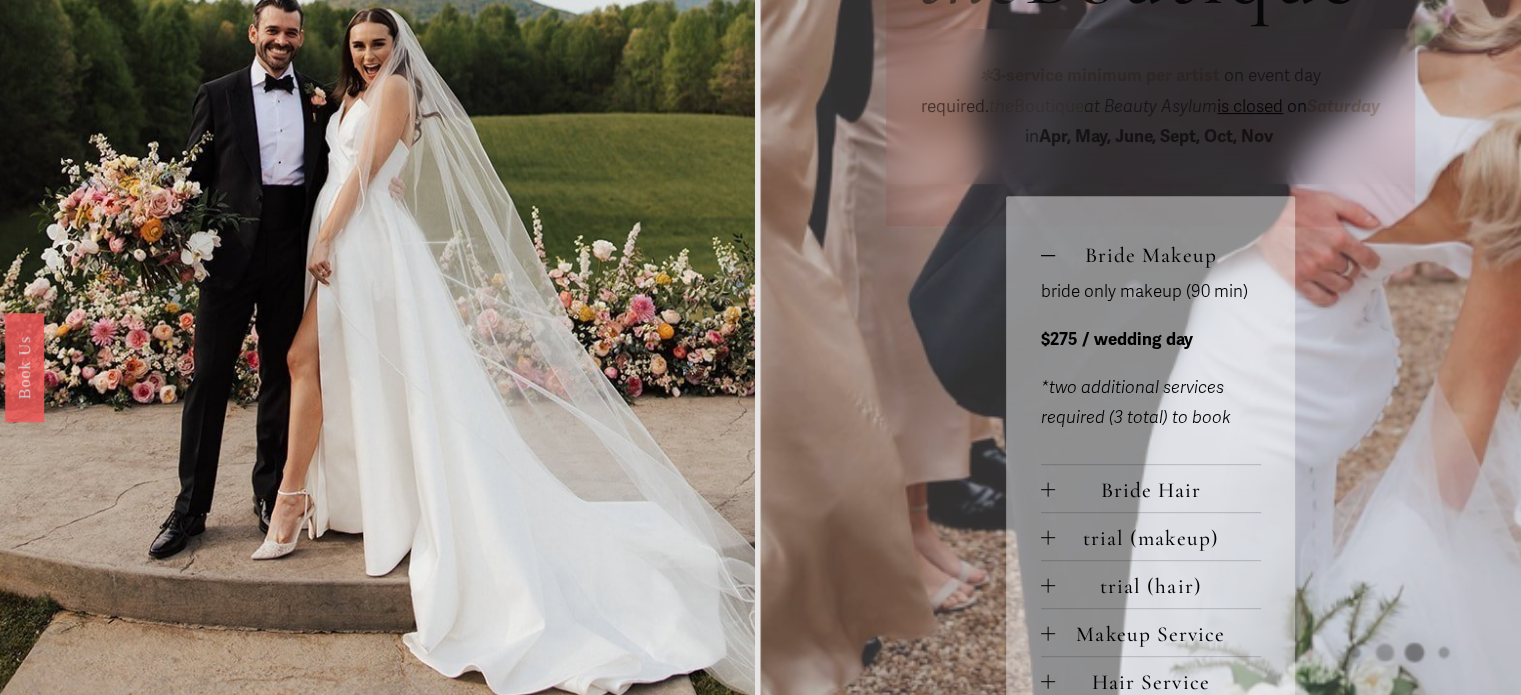 scroll, scrollTop: 900, scrollLeft: 0, axis: vertical 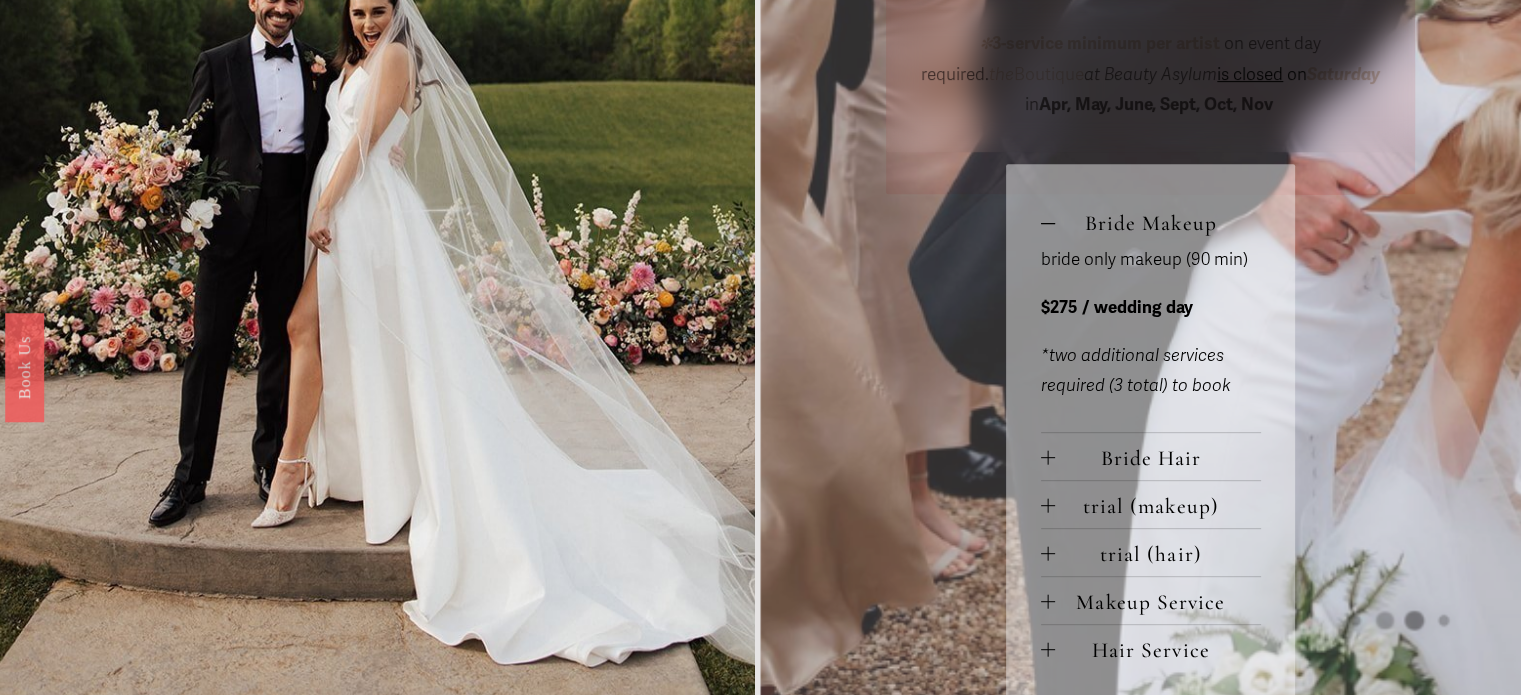 click on "Bride Hair" at bounding box center [1158, 458] 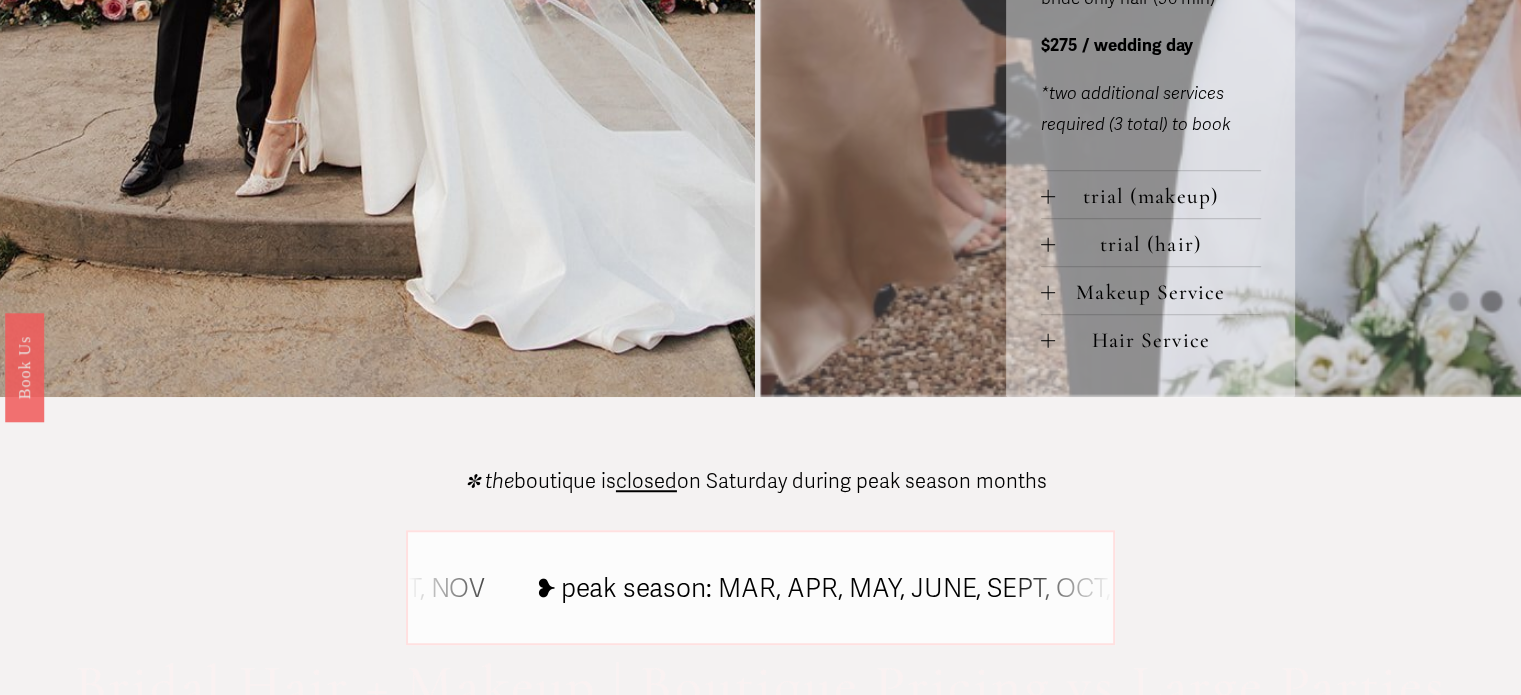 scroll, scrollTop: 1400, scrollLeft: 0, axis: vertical 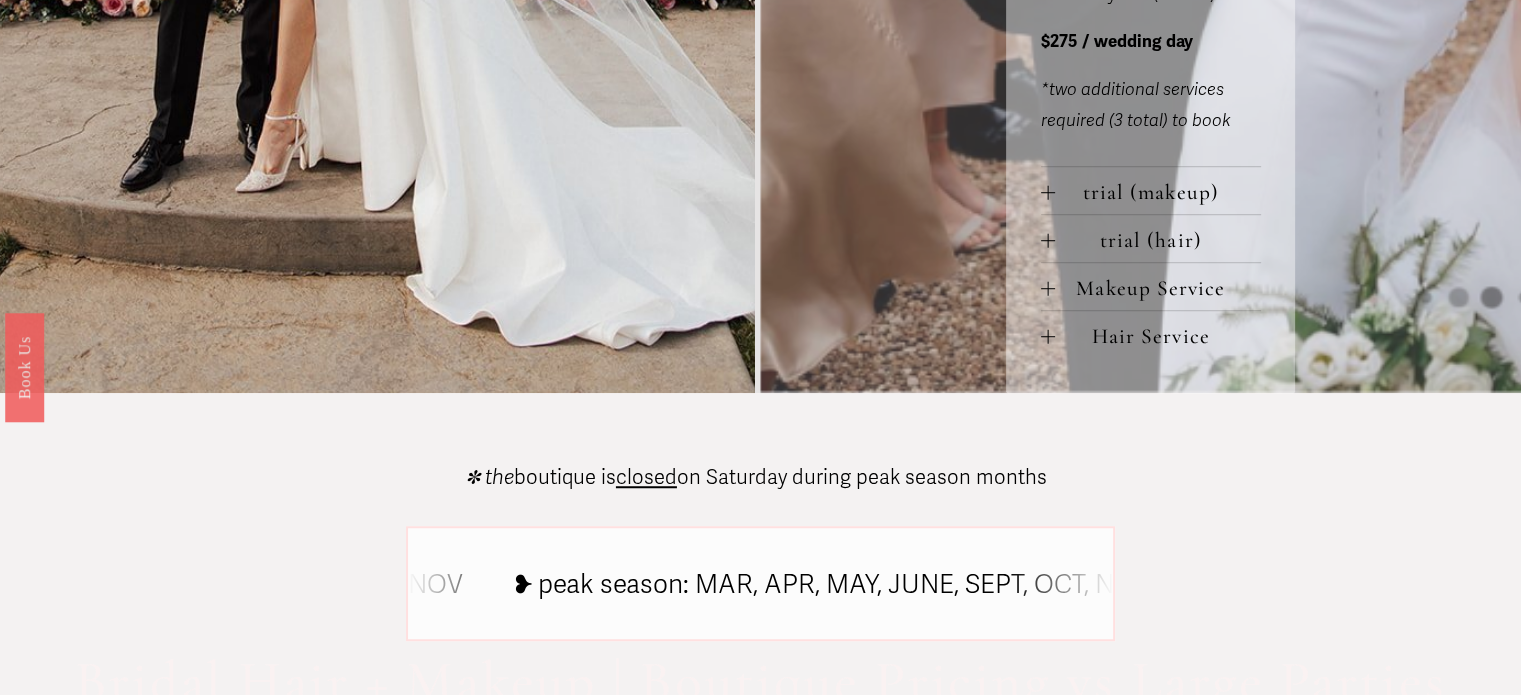 click on "Hair Service" at bounding box center [1158, 336] 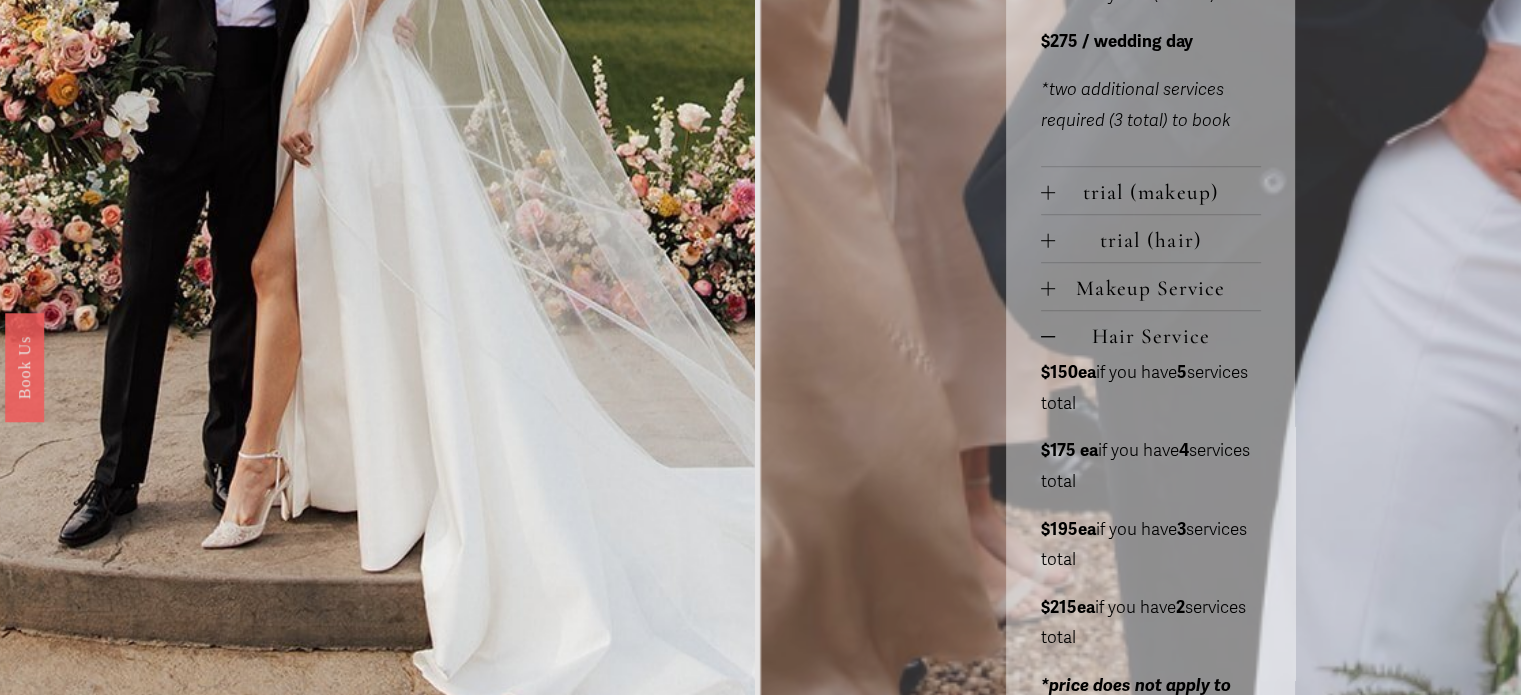 click on "Hair Service" at bounding box center (1158, 336) 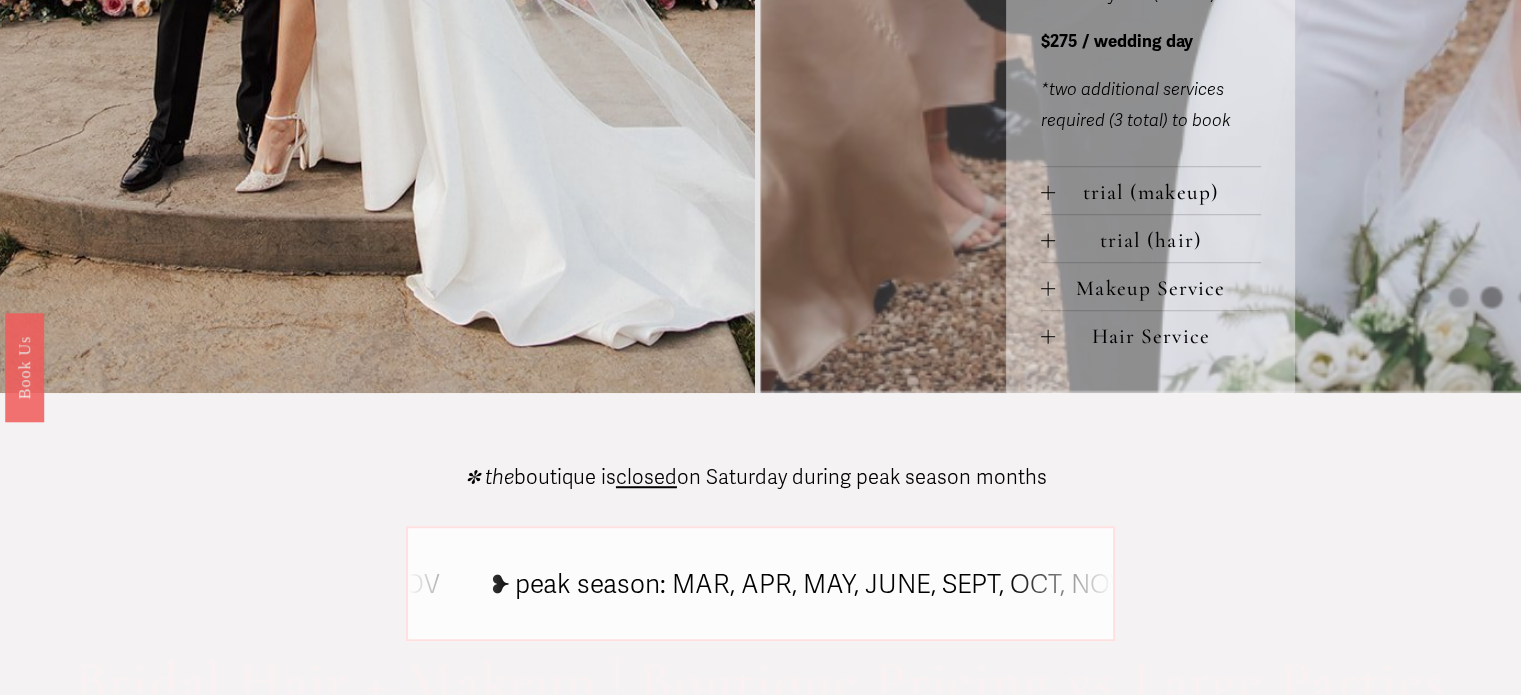 click on "Makeup Service" at bounding box center (1158, 288) 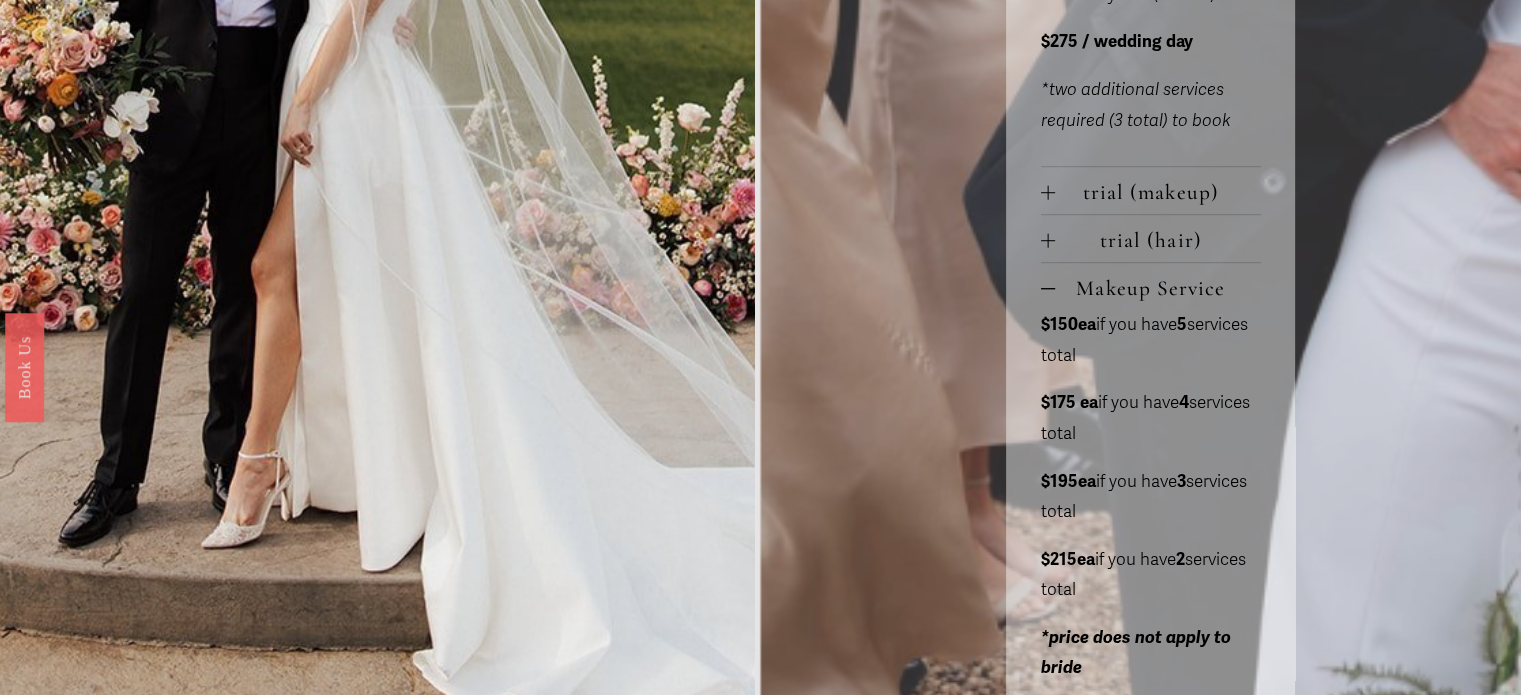 click on "Makeup Service" at bounding box center [1158, 288] 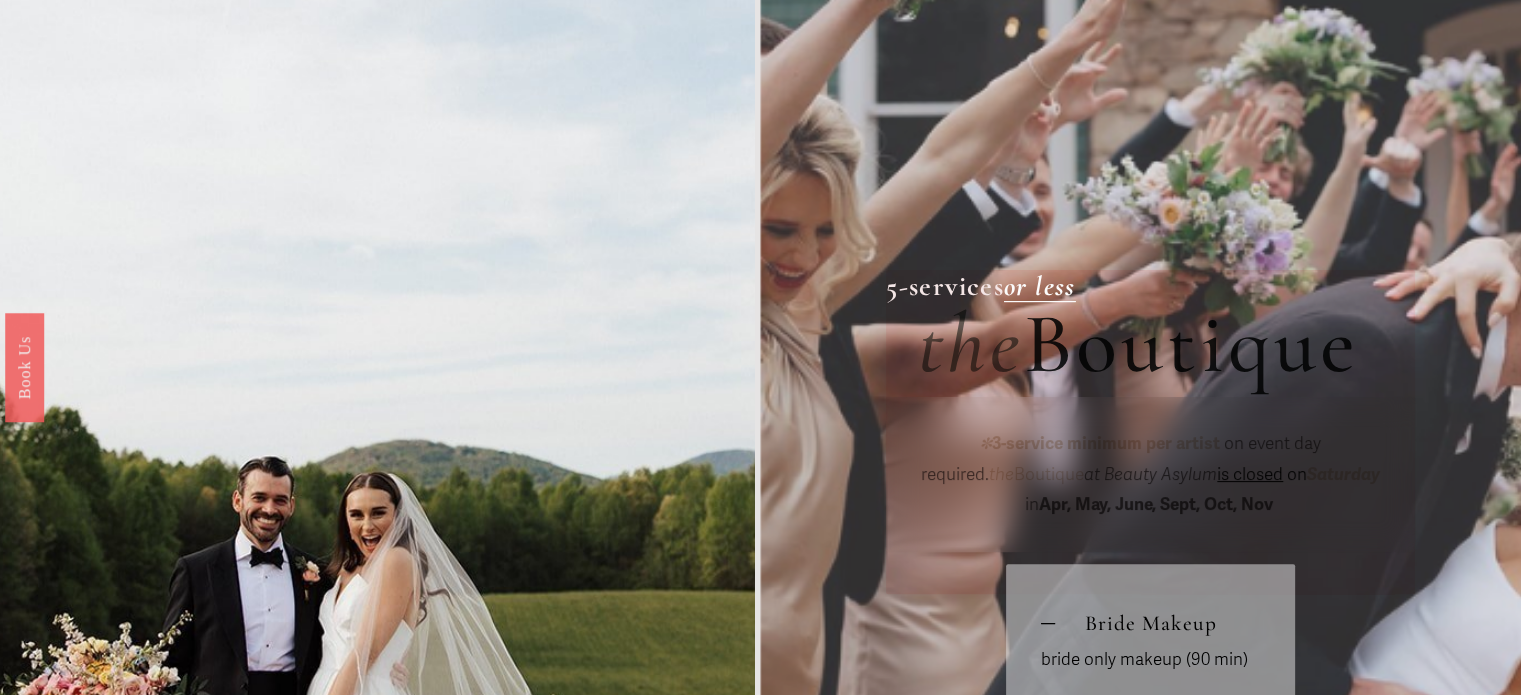 scroll, scrollTop: 0, scrollLeft: 0, axis: both 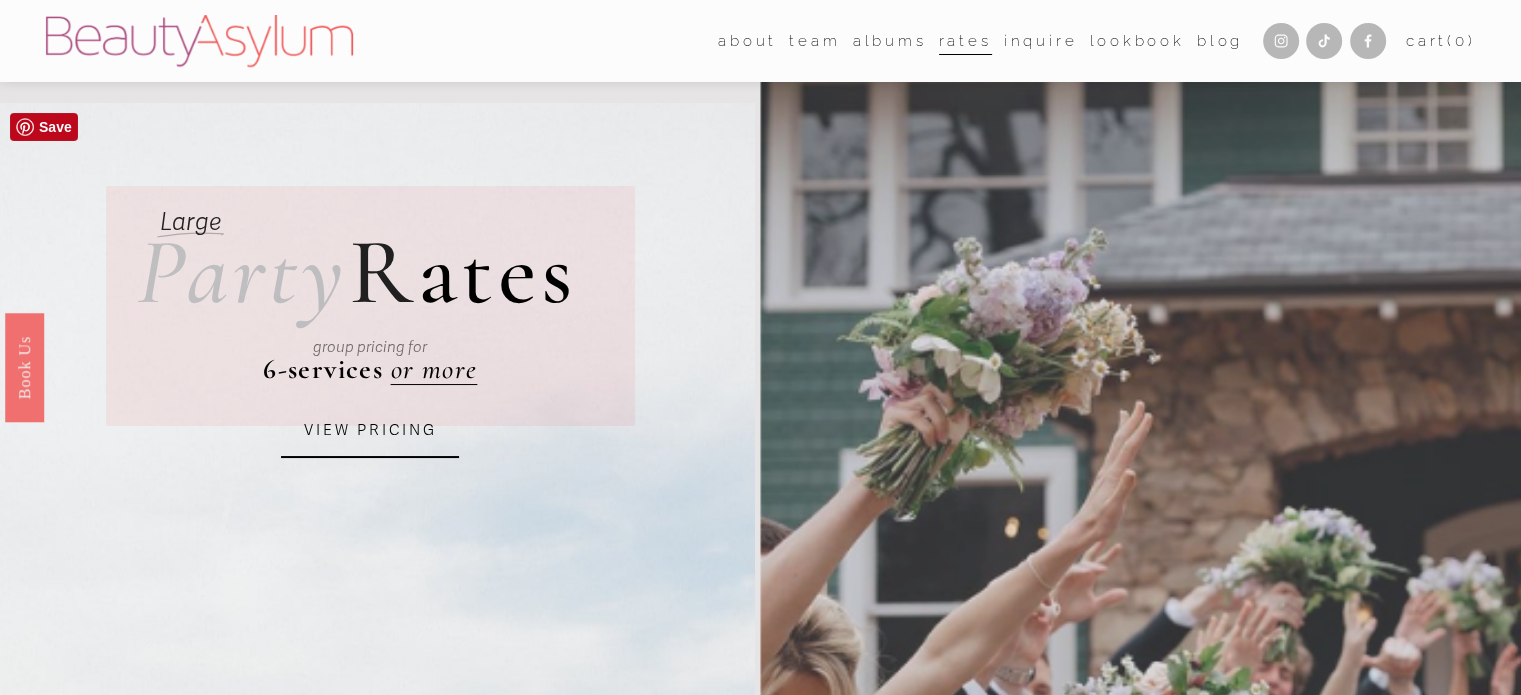 click on "VIEW PRICING" at bounding box center (370, 431) 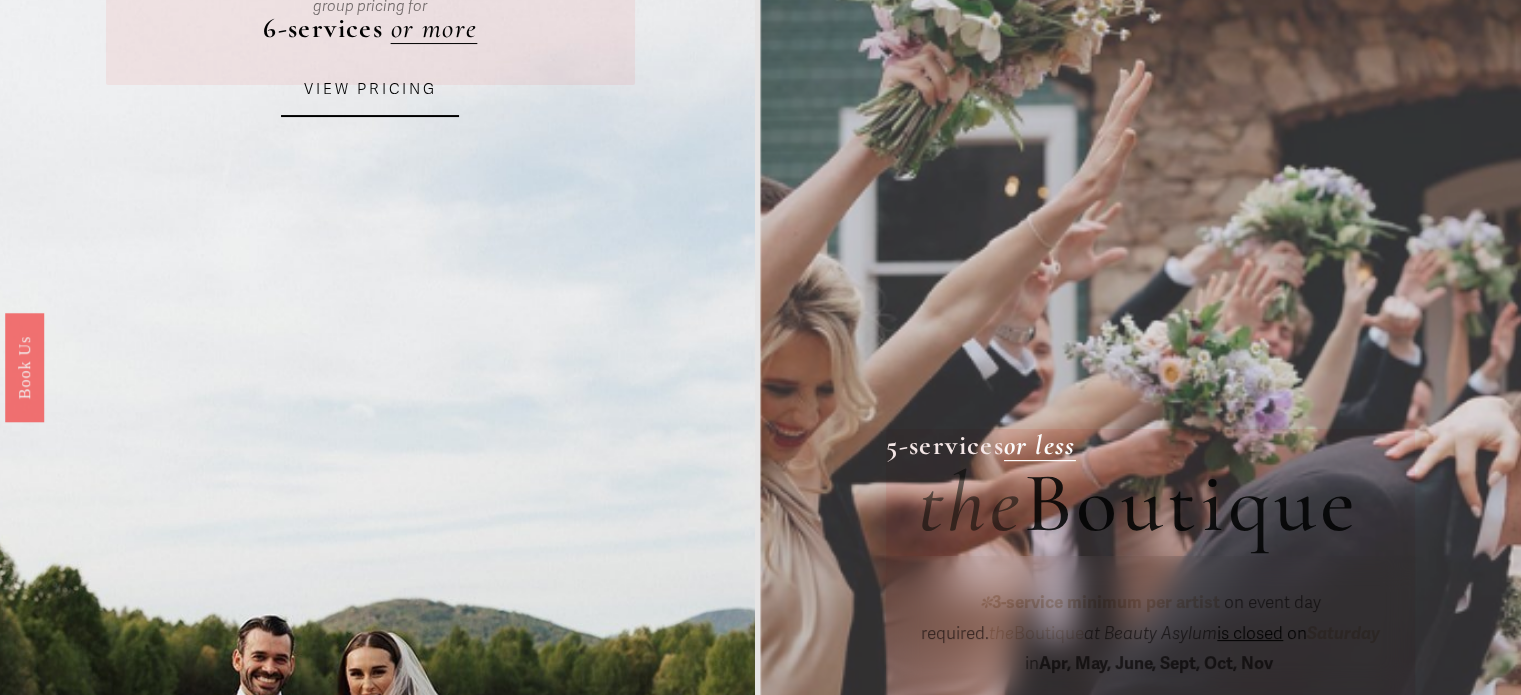 scroll, scrollTop: 0, scrollLeft: 0, axis: both 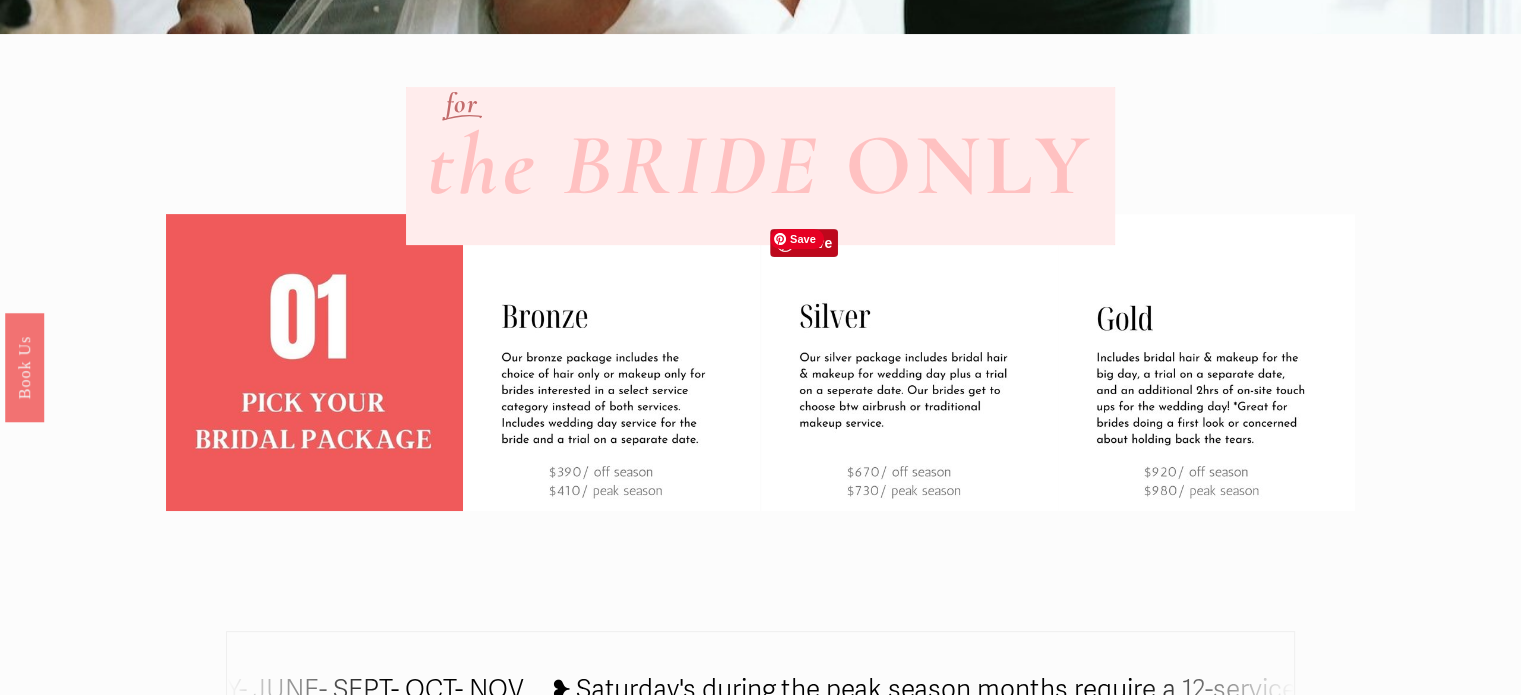 click at bounding box center (909, 362) 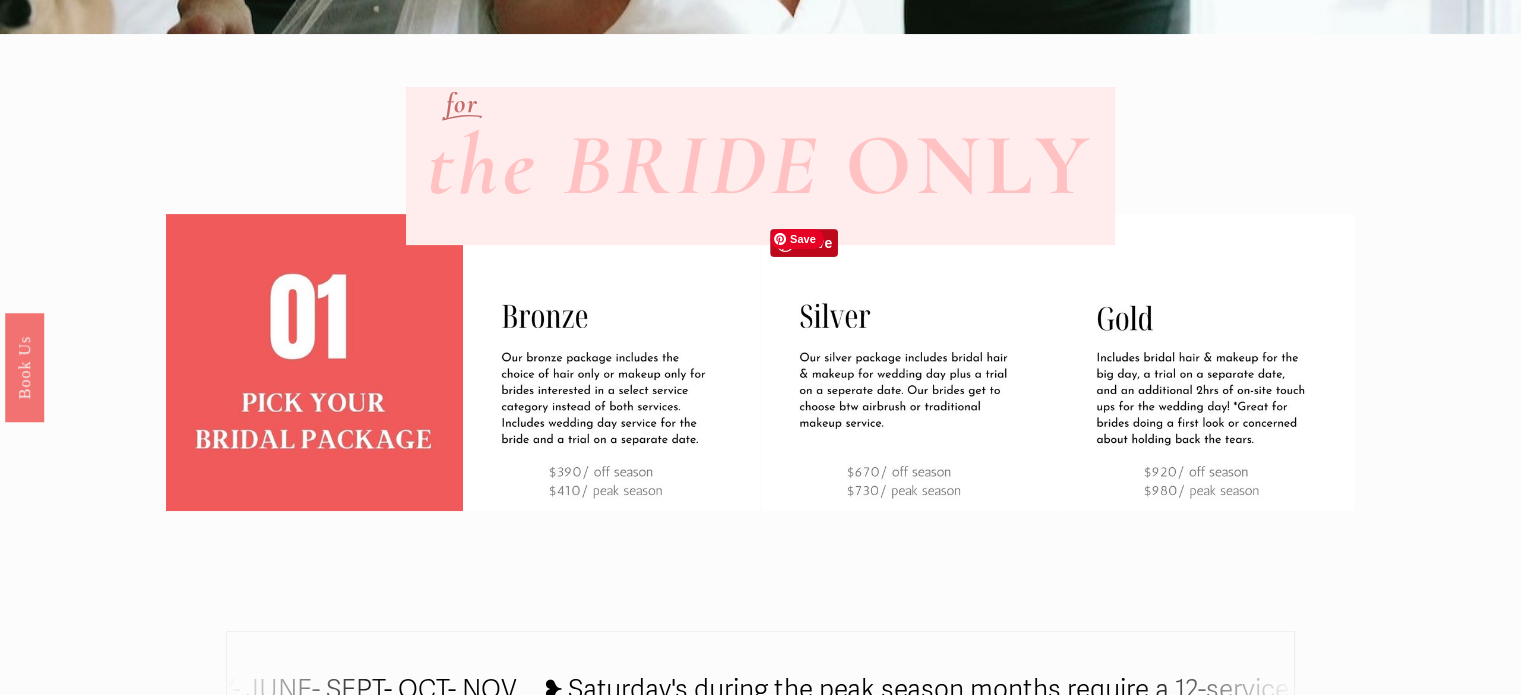 click at bounding box center [909, 362] 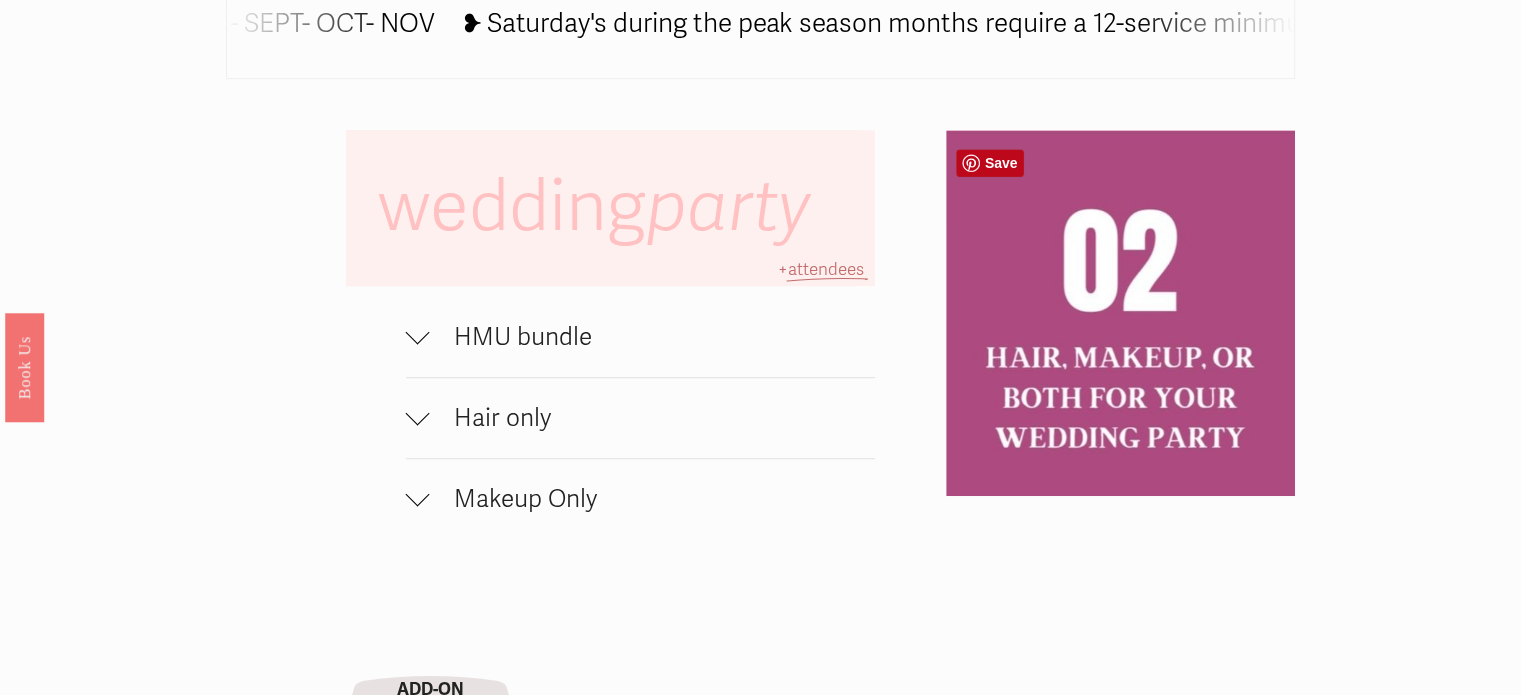 scroll, scrollTop: 1300, scrollLeft: 0, axis: vertical 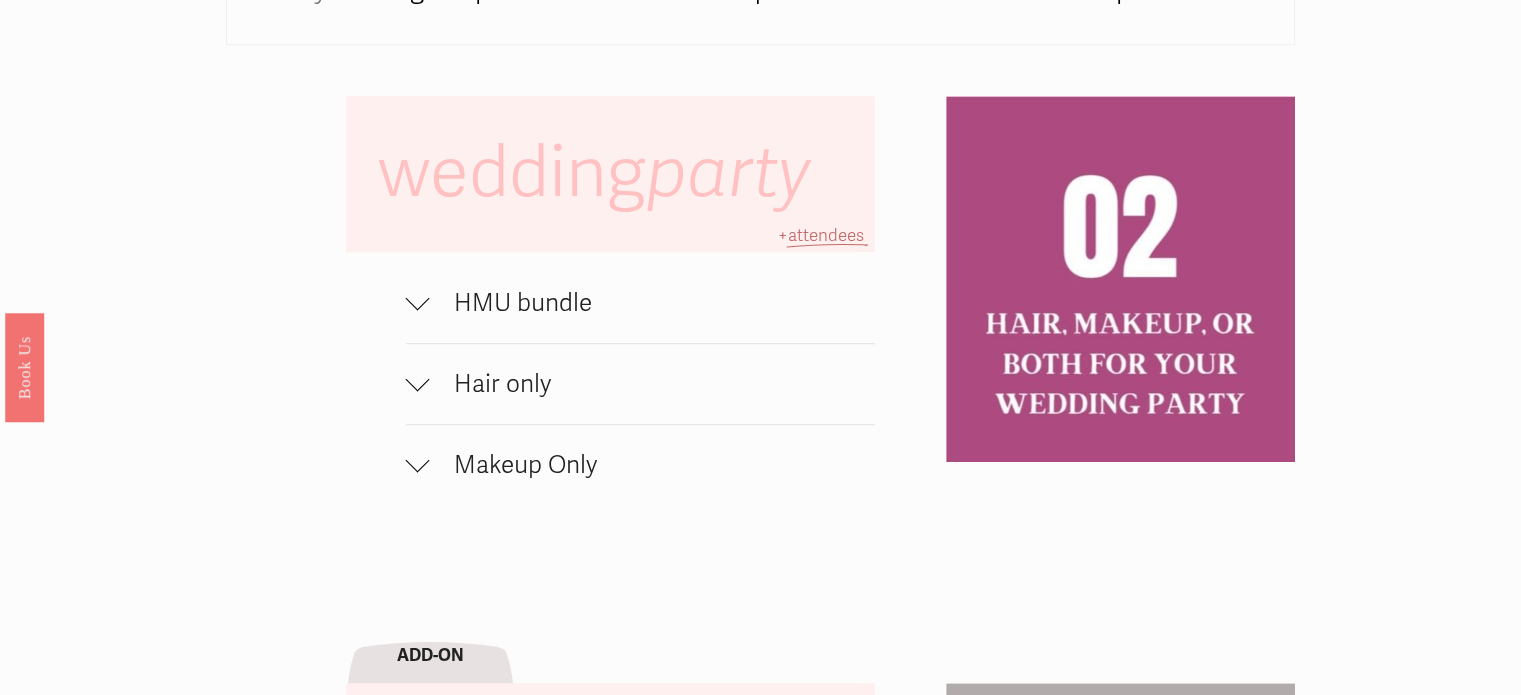 click on "HMU  bundle" at bounding box center (652, 303) 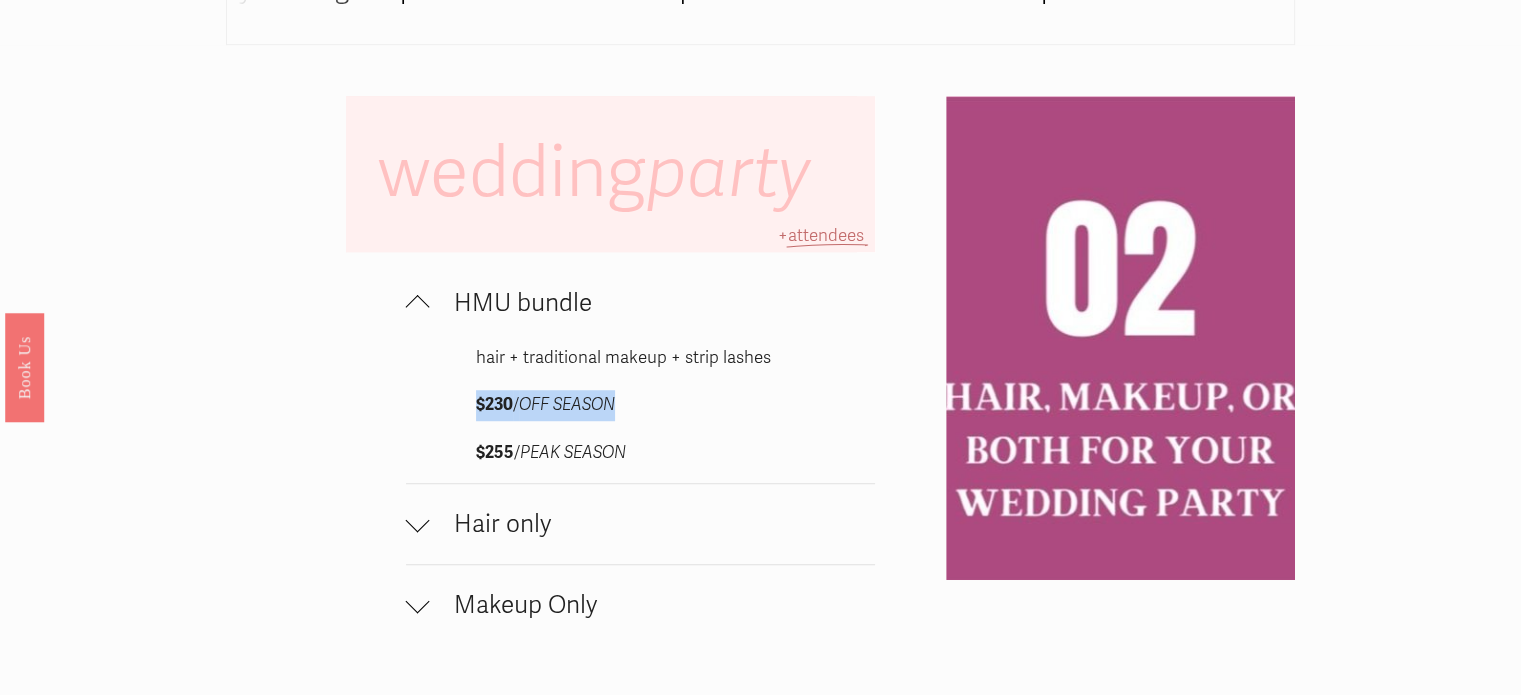drag, startPoint x: 477, startPoint y: 414, endPoint x: 656, endPoint y: 393, distance: 180.22763 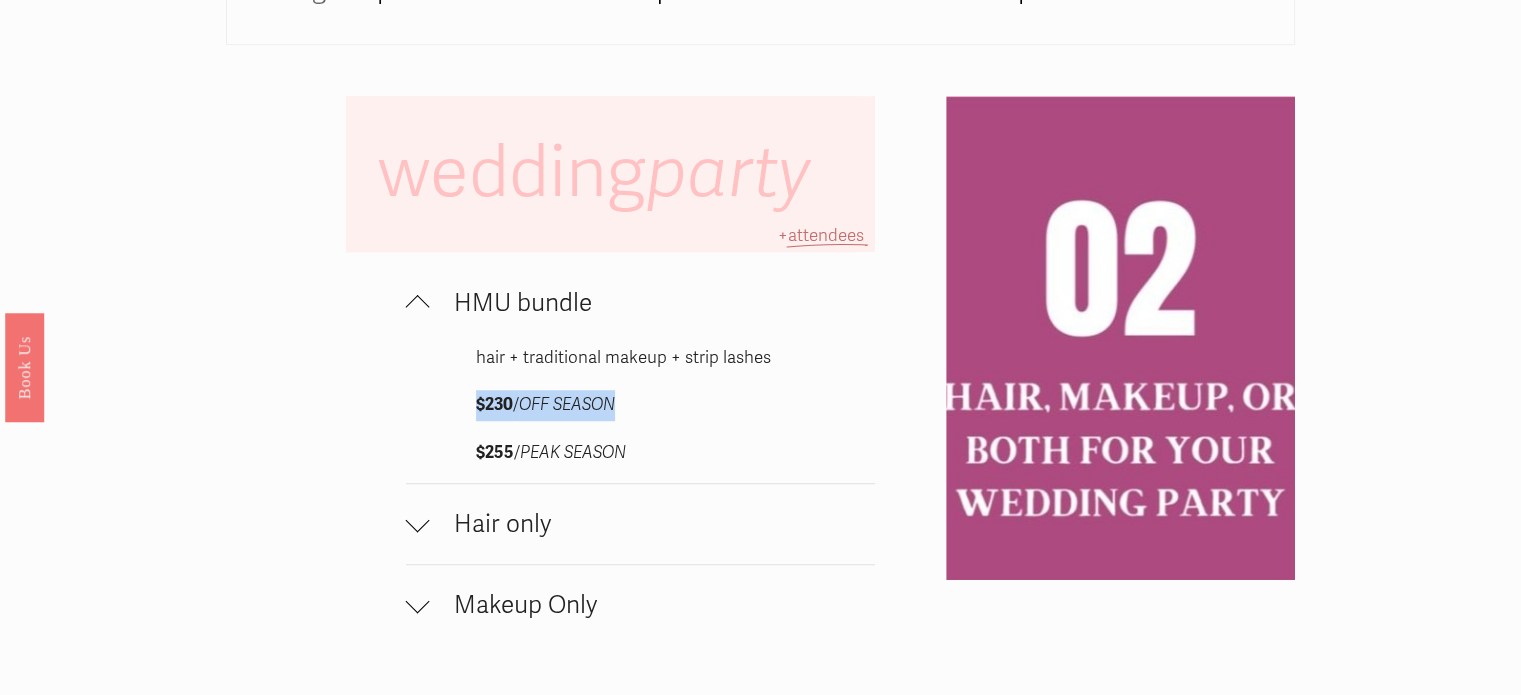 click on "hair + traditional makeup + strip lashes  $230 /  OFF SEASON  $255 /  PEAK SEASON" at bounding box center (640, 413) 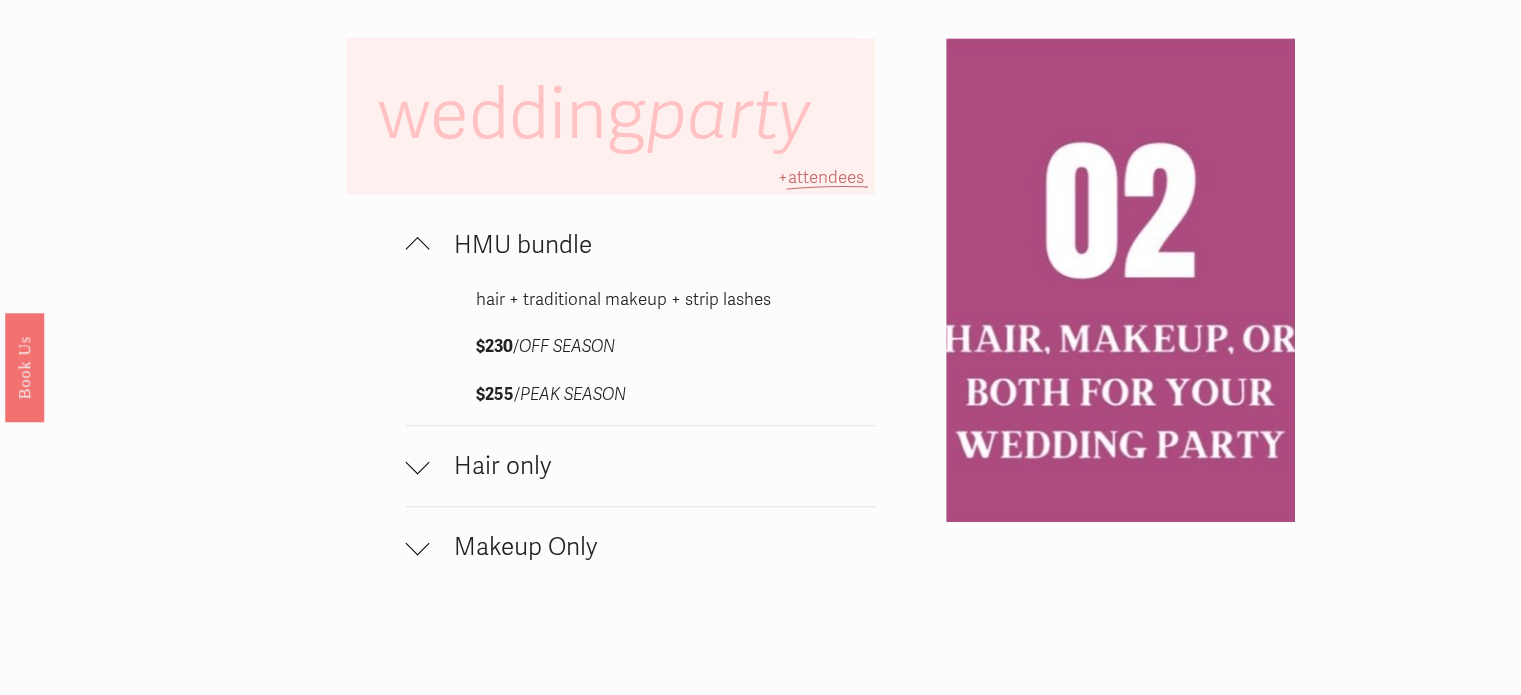 scroll, scrollTop: 1400, scrollLeft: 0, axis: vertical 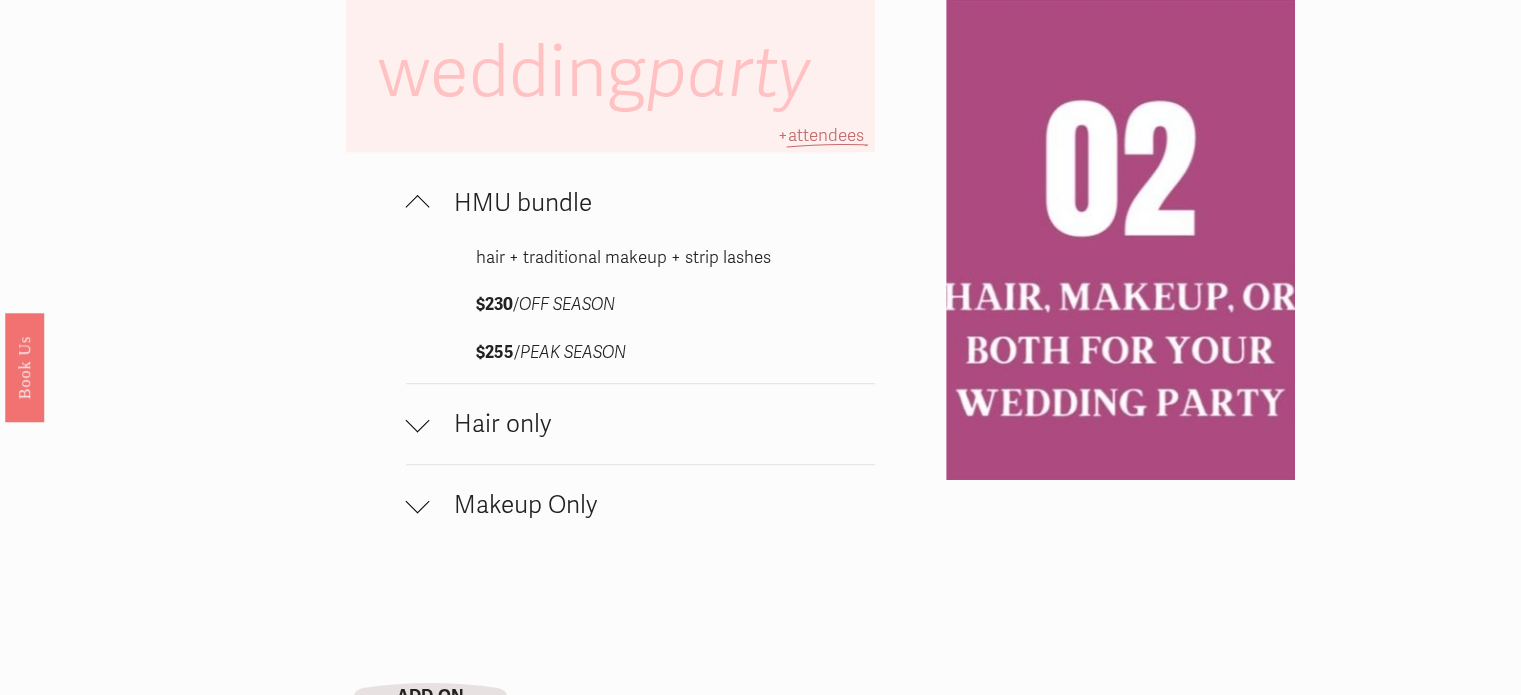 click on "Hair only" at bounding box center (652, 424) 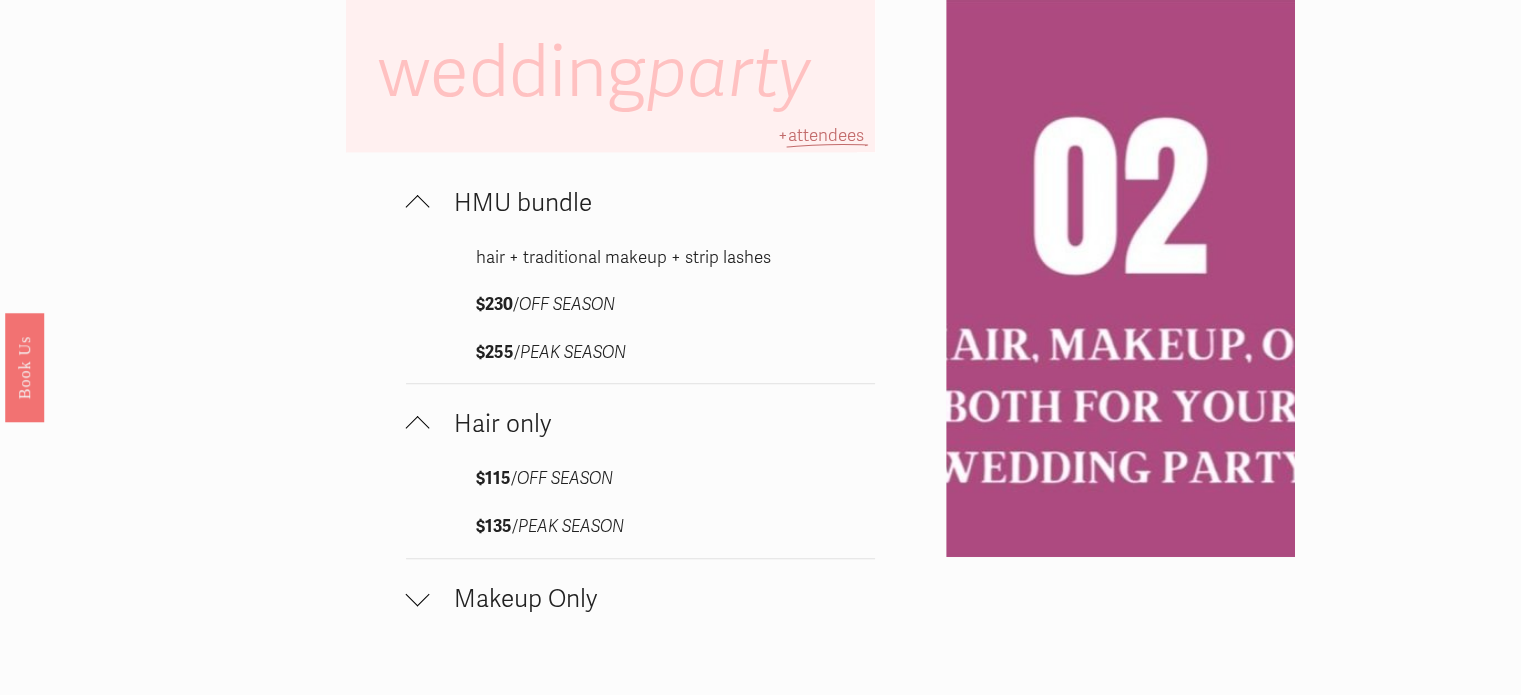 click on "Makeup Only" at bounding box center [640, 599] 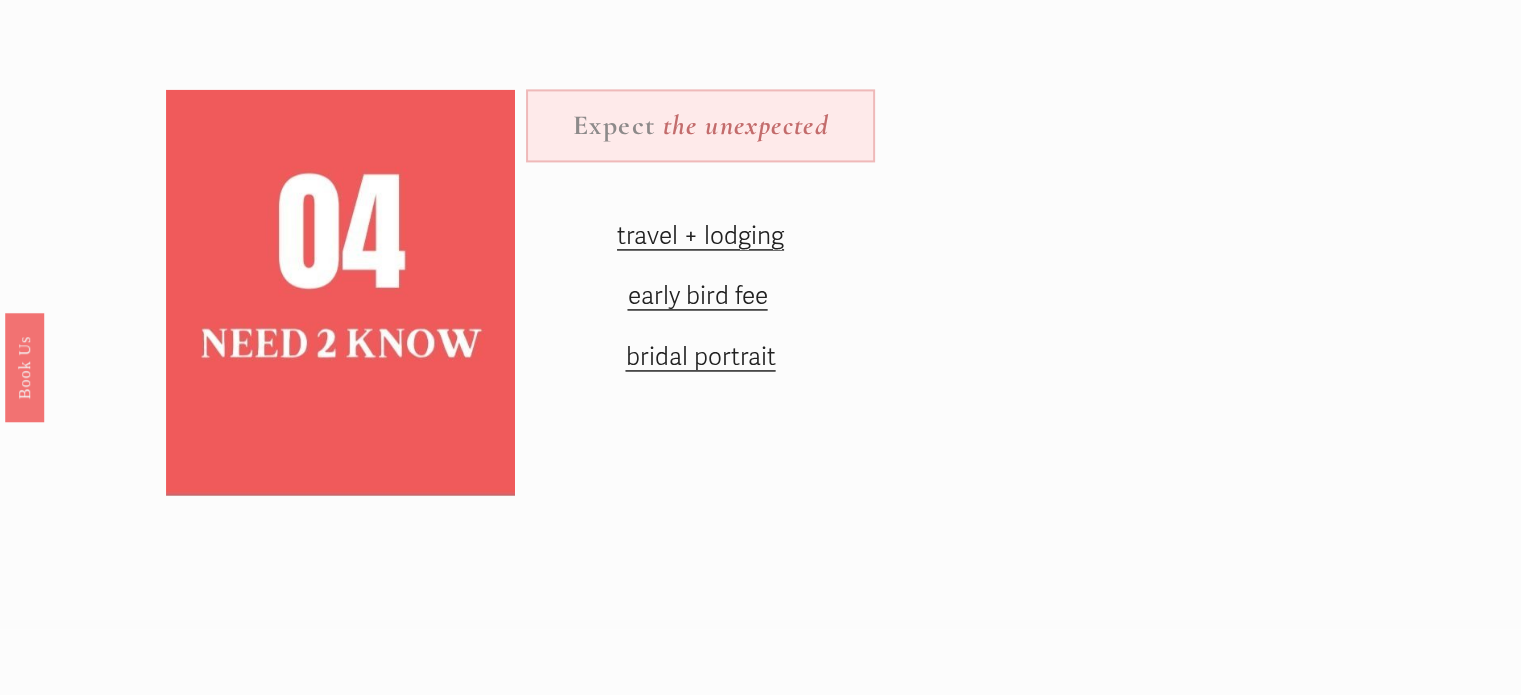scroll, scrollTop: 2900, scrollLeft: 0, axis: vertical 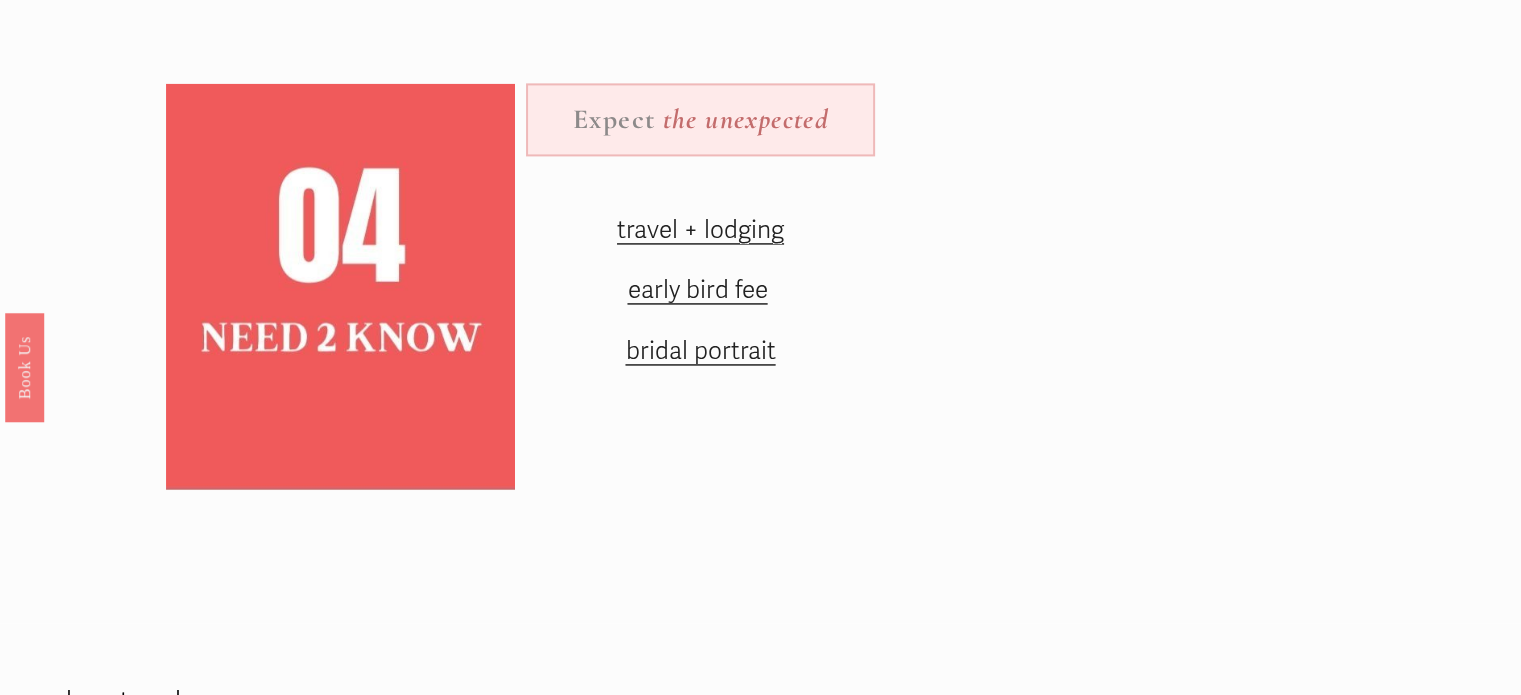 click on "early bird fee" at bounding box center [697, 290] 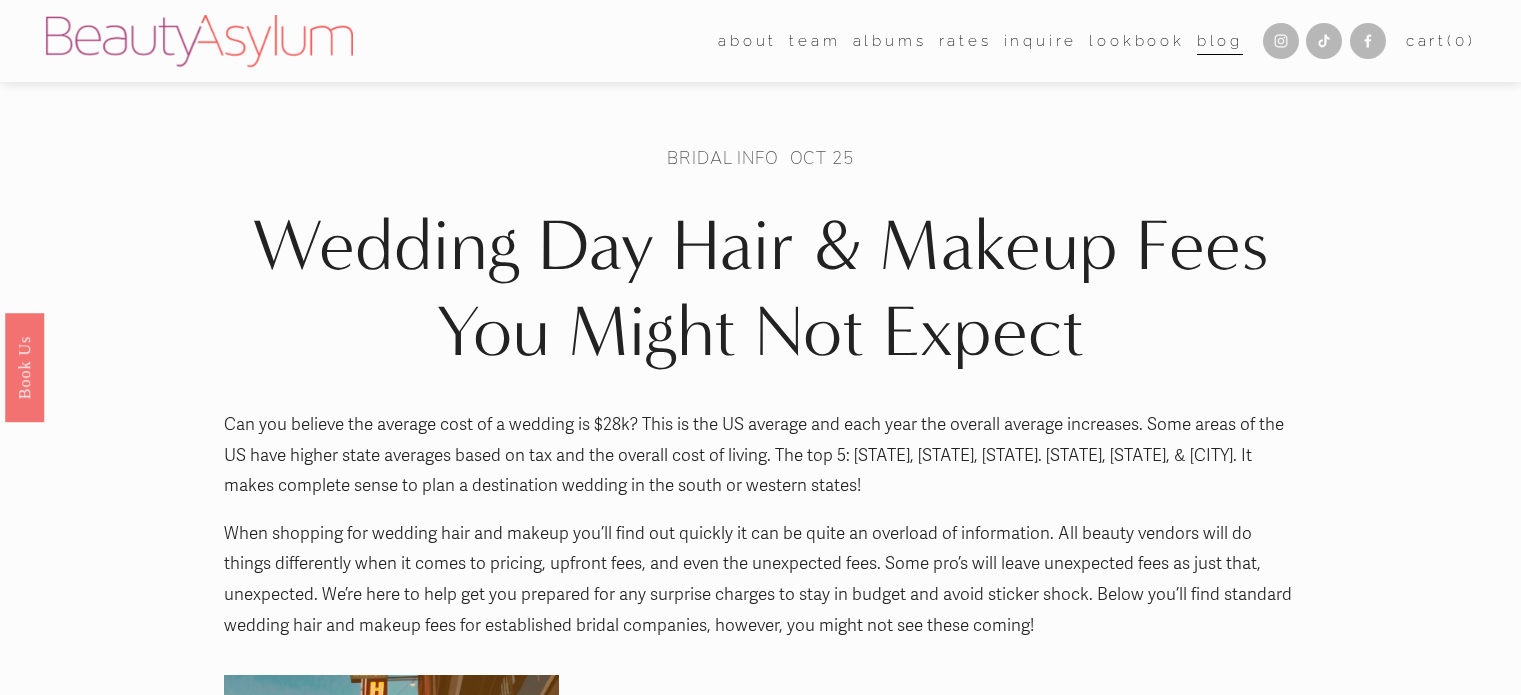 scroll, scrollTop: 0, scrollLeft: 0, axis: both 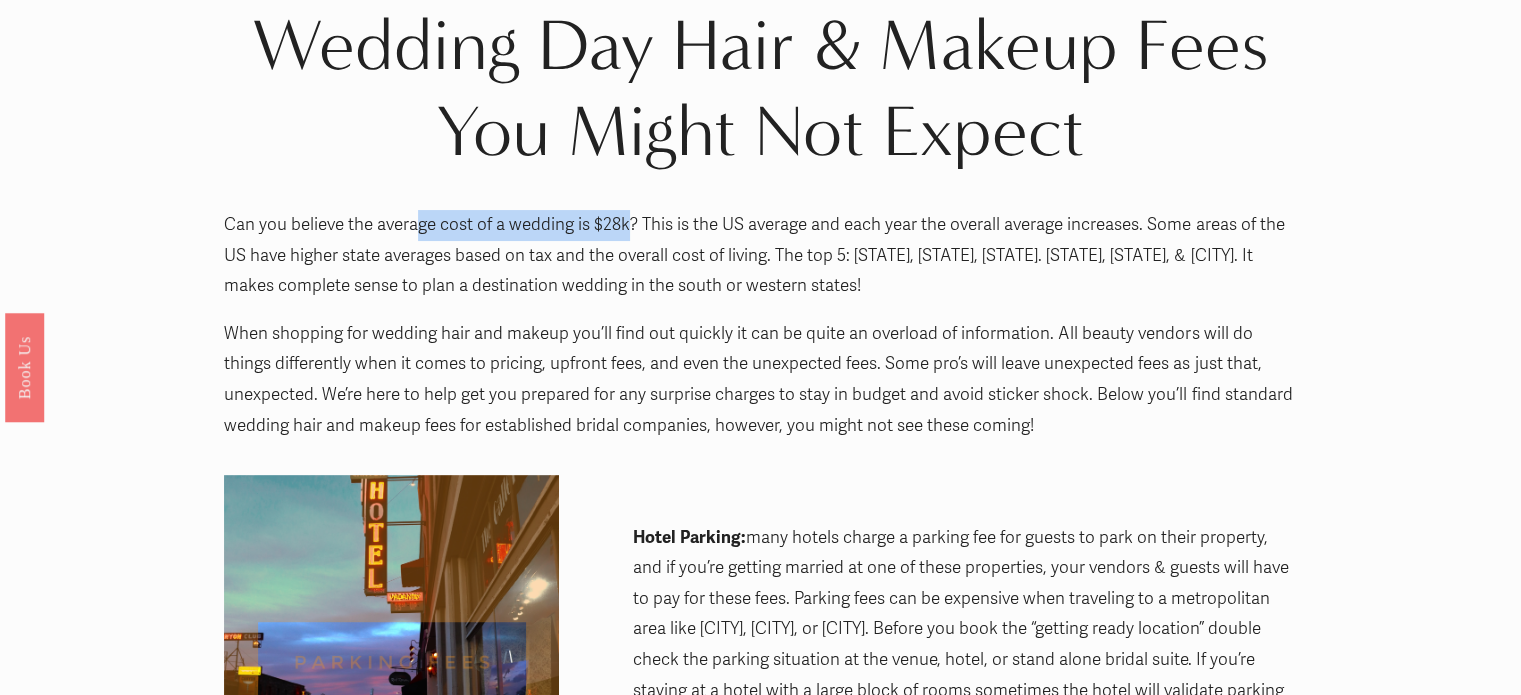 drag, startPoint x: 422, startPoint y: 230, endPoint x: 631, endPoint y: 218, distance: 209.34421 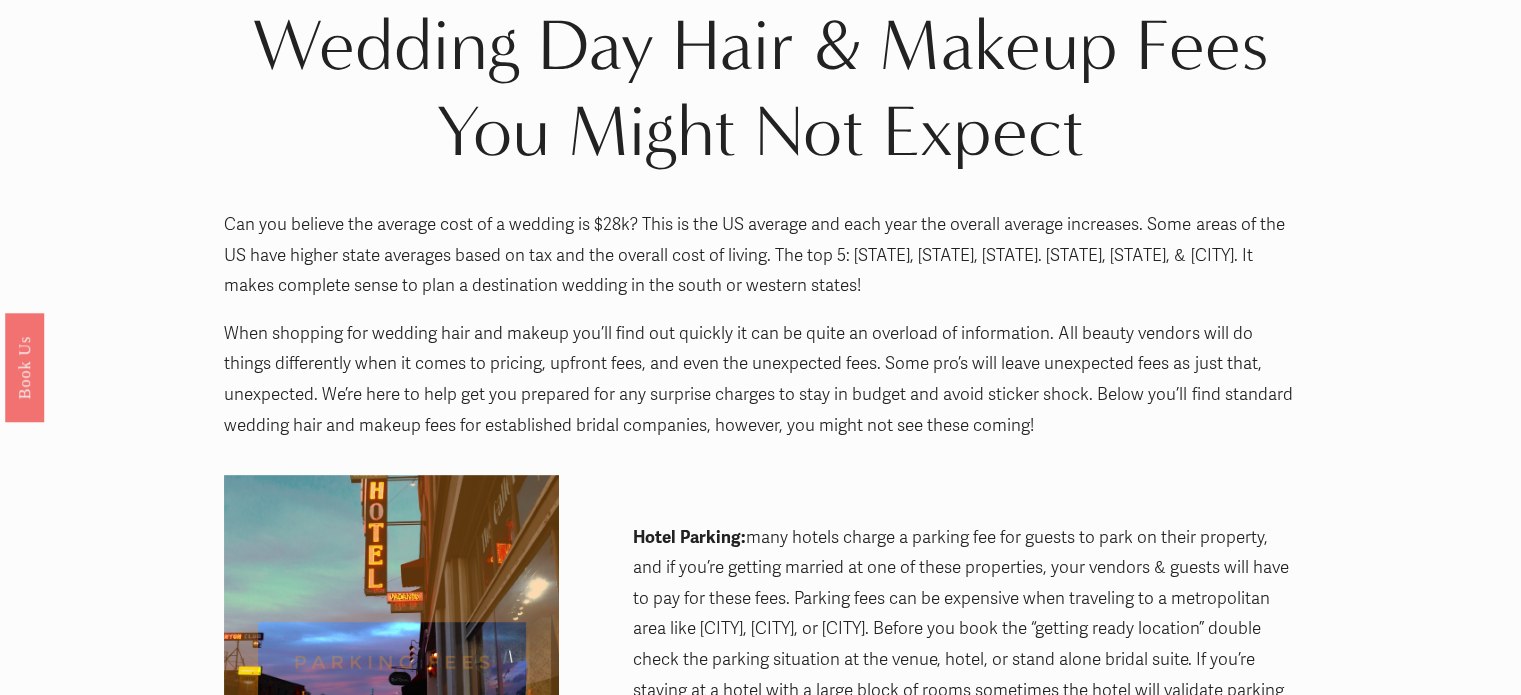 click on "Can you believe the average cost of a wedding is $28k? This is the US average and each year the overall average increases. Some areas of the US have higher state averages based on tax and the overall cost of living. The top 5: New Jersey, Rhode Island, New York. Massachusetts,  Connecticut, & DC.  It makes complete sense to plan a destination wedding in the south or western states!" at bounding box center (760, 256) 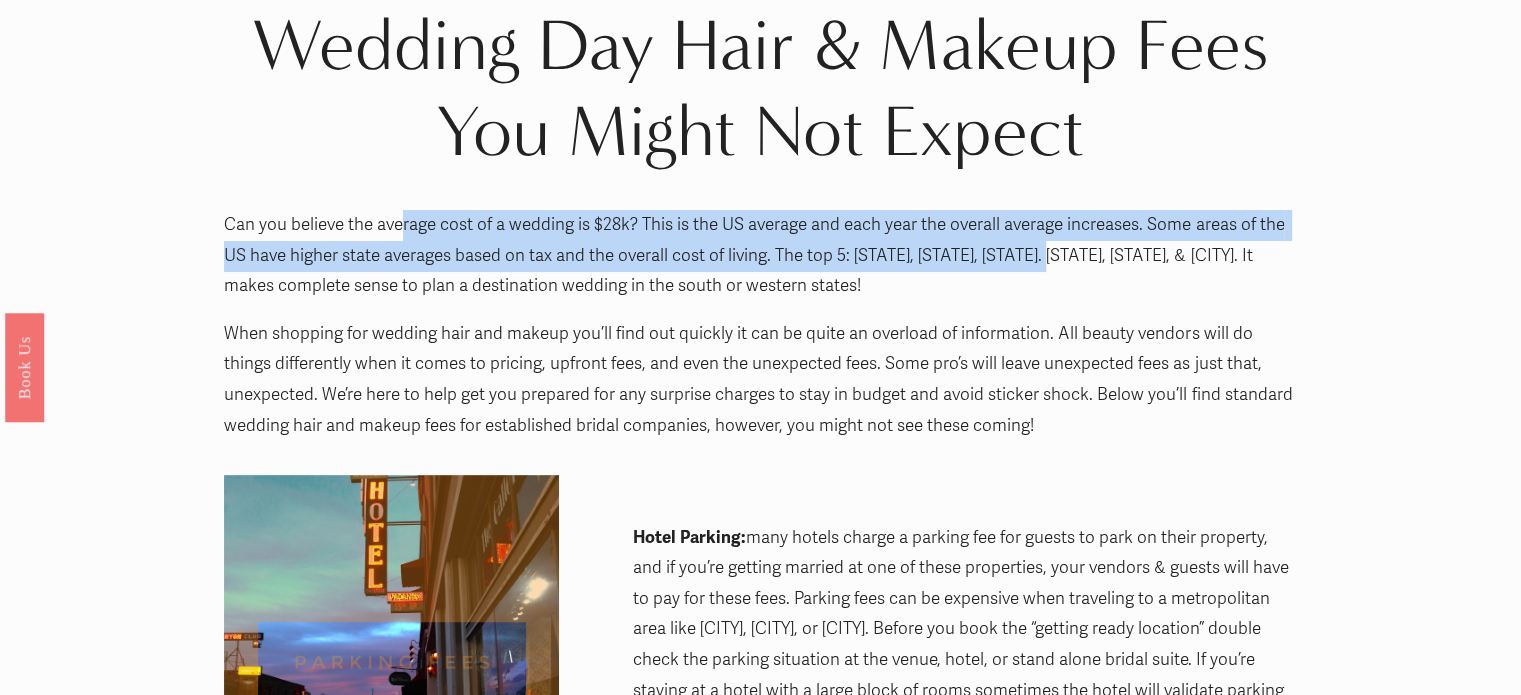drag, startPoint x: 401, startPoint y: 225, endPoint x: 1066, endPoint y: 271, distance: 666.58905 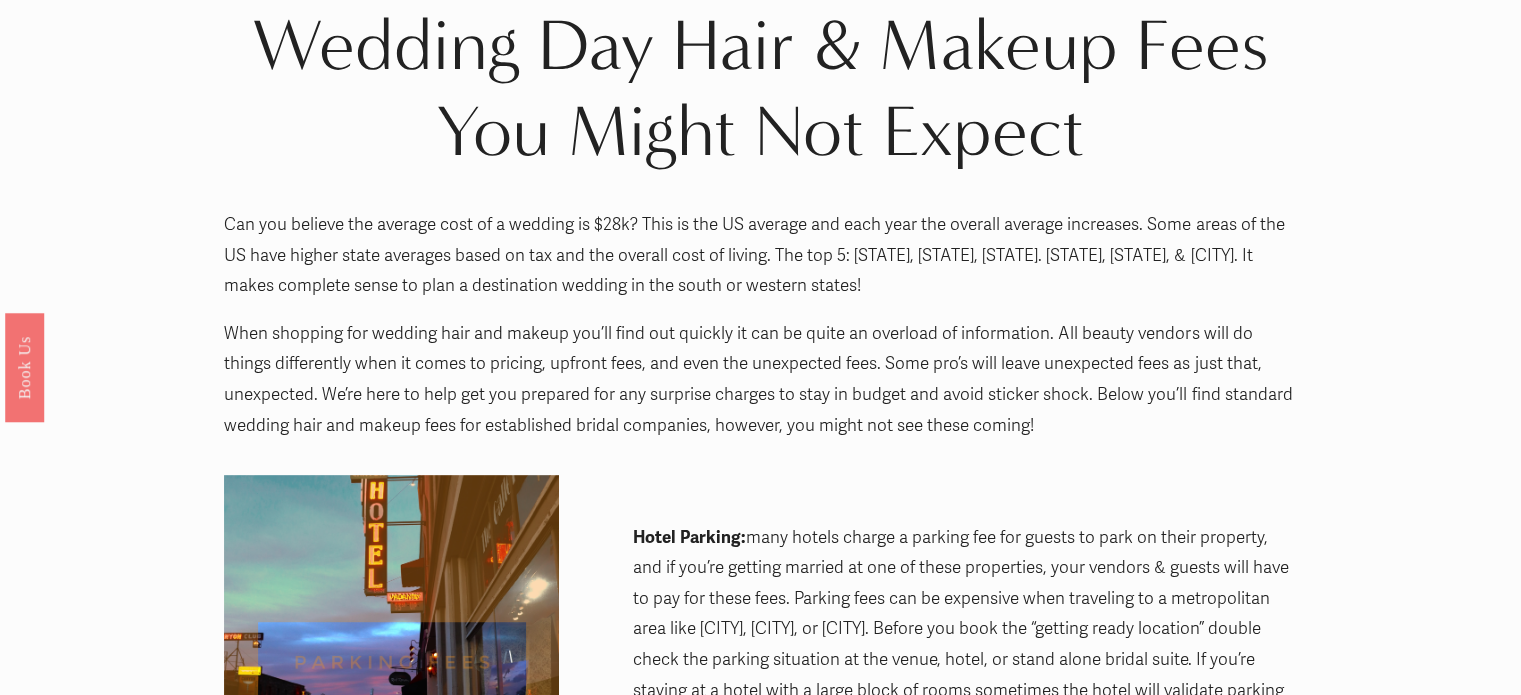 drag, startPoint x: 1078, startPoint y: 280, endPoint x: 690, endPoint y: 281, distance: 388.00128 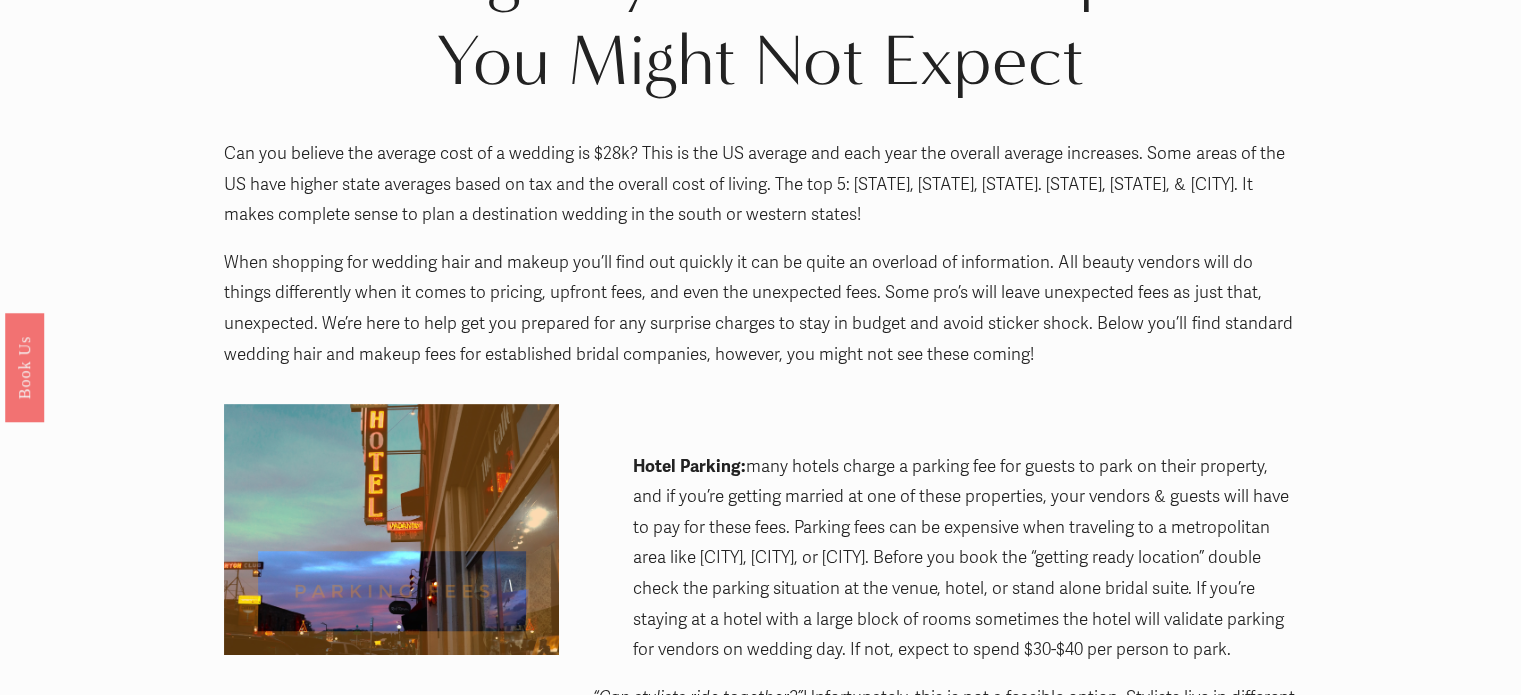 scroll, scrollTop: 300, scrollLeft: 0, axis: vertical 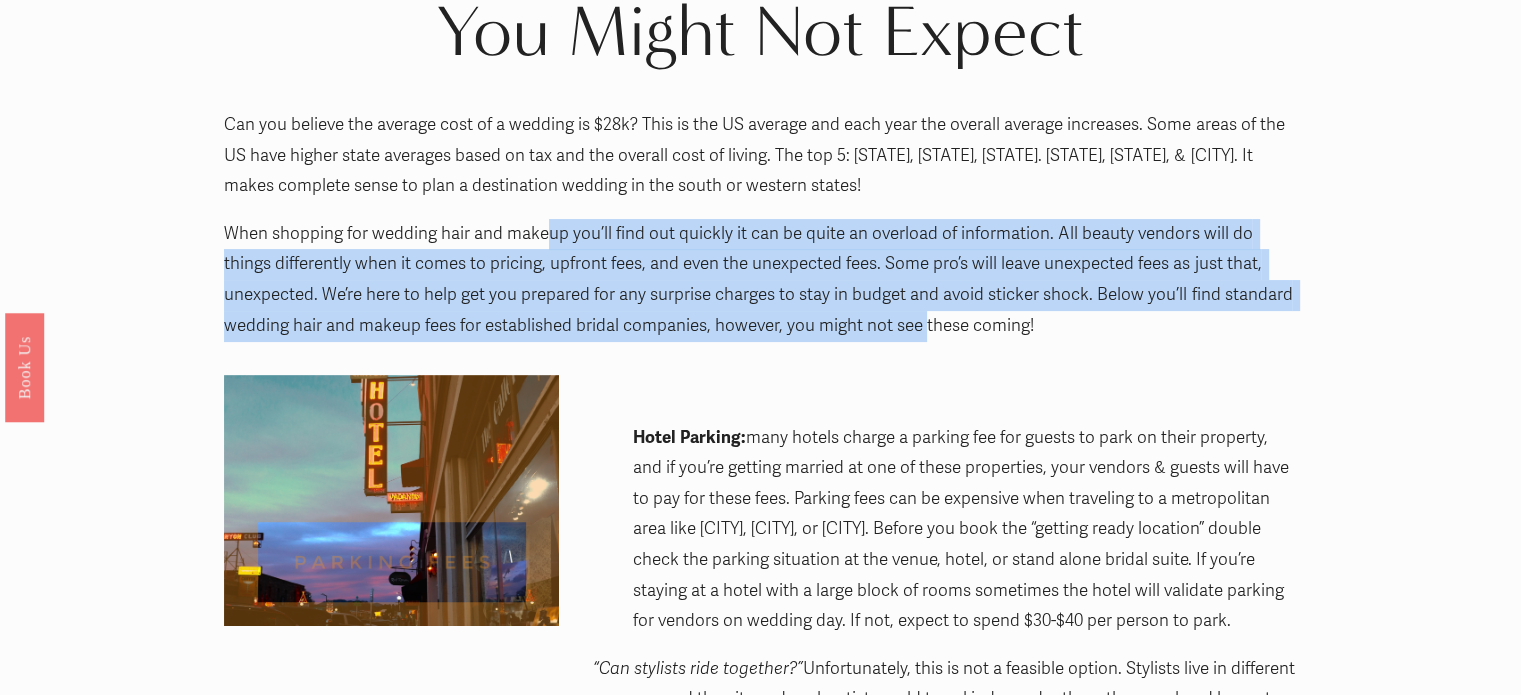 drag, startPoint x: 540, startPoint y: 231, endPoint x: 921, endPoint y: 315, distance: 390.14996 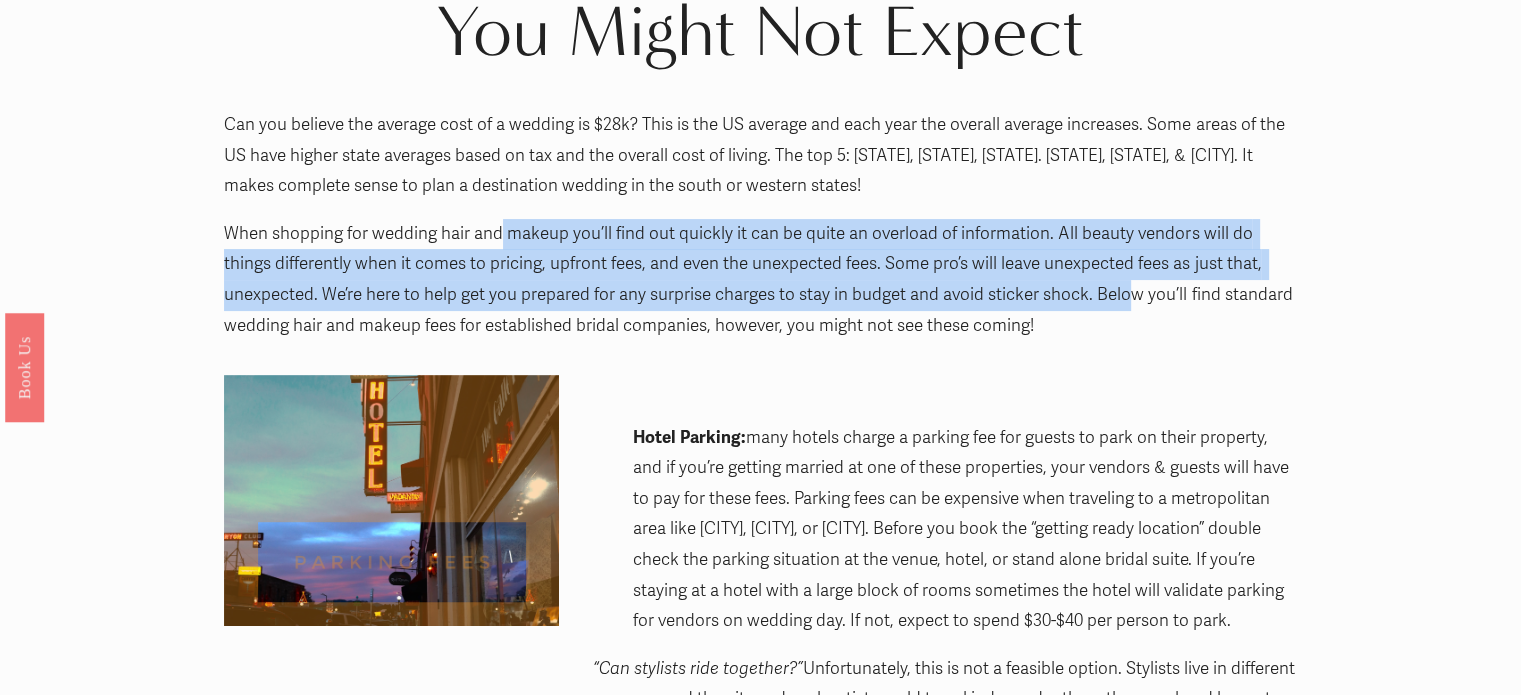 drag, startPoint x: 497, startPoint y: 239, endPoint x: 1116, endPoint y: 307, distance: 622.7239 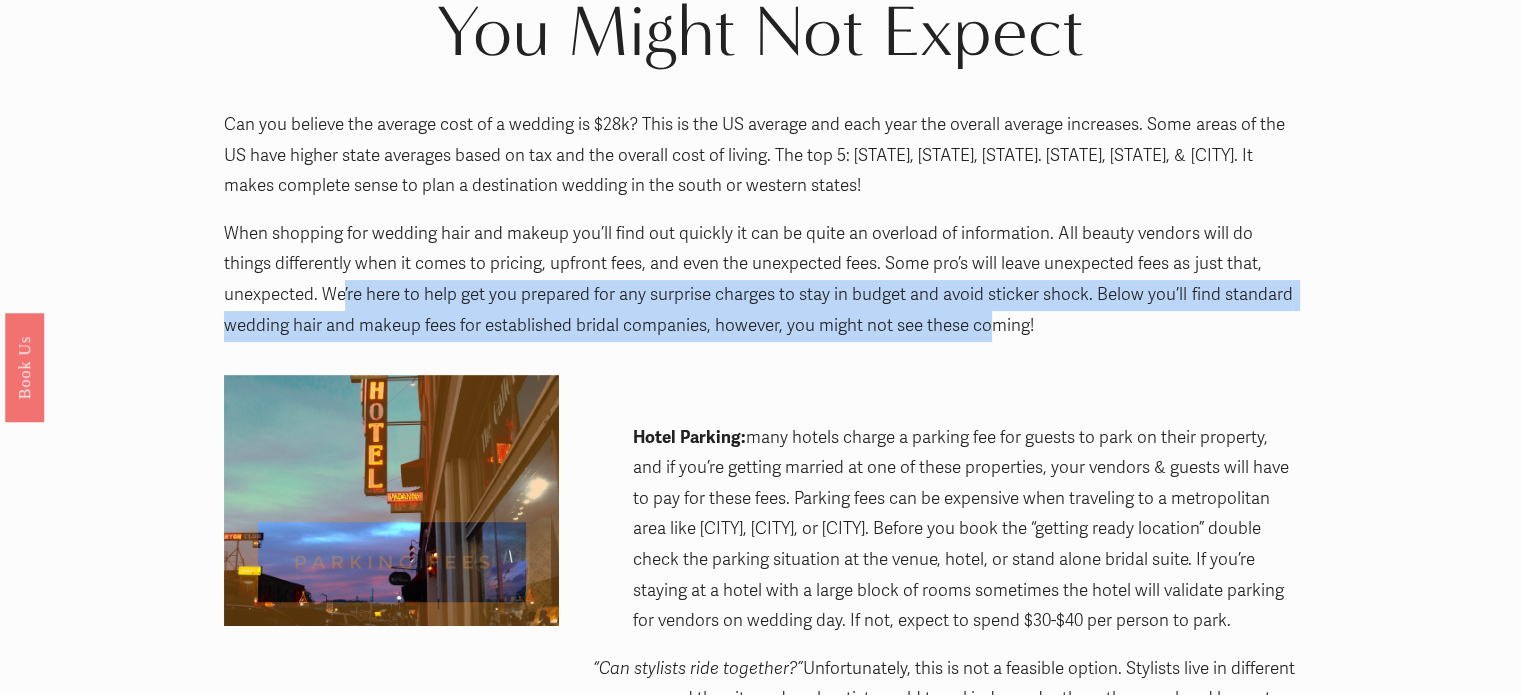 drag, startPoint x: 330, startPoint y: 294, endPoint x: 989, endPoint y: 349, distance: 661.29114 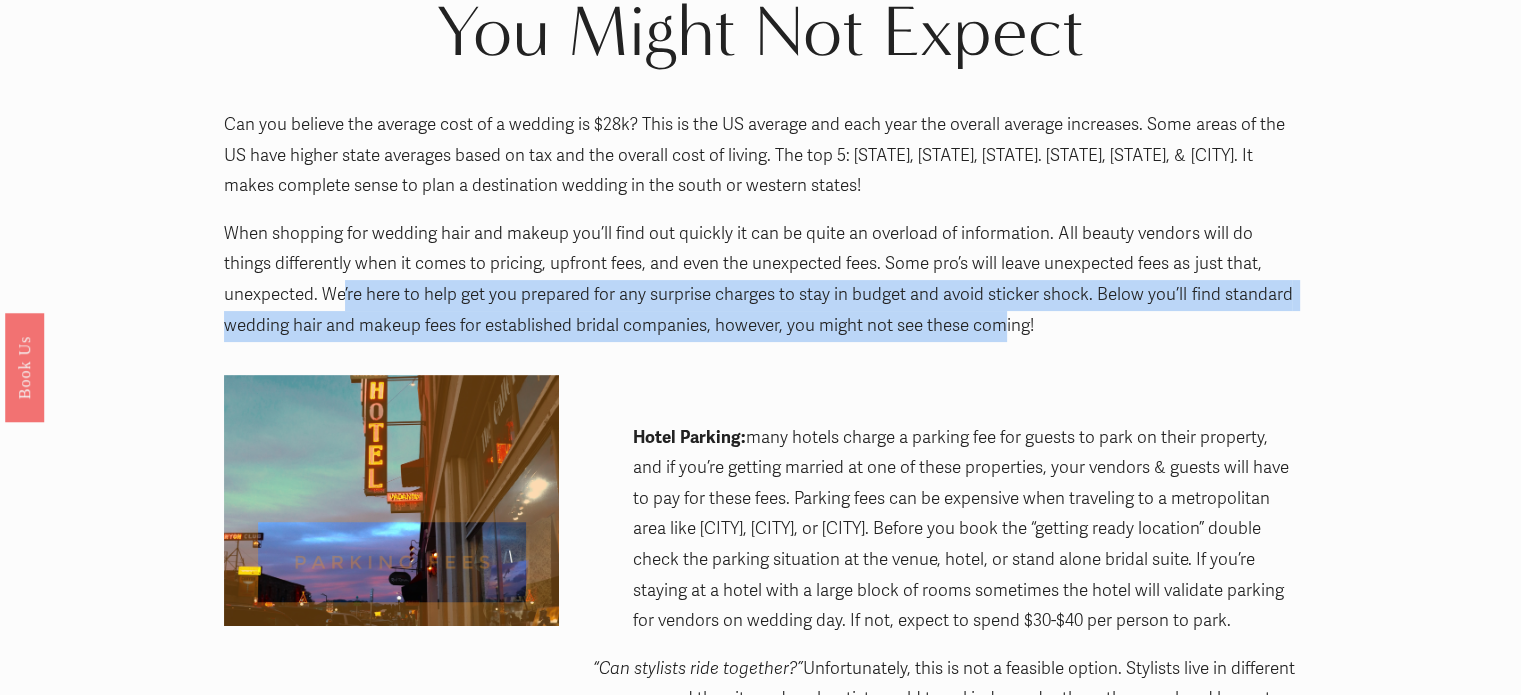 click on "Can you believe the average cost of a wedding is $28k? This is the US average and each year the overall average increases. Some areas of the US have higher state averages based on tax and the overall cost of living. The top 5: New Jersey, Rhode Island, New York. Massachusetts,  Connecticut, & DC.  It makes complete sense to plan a destination wedding in the south or western states!  When shopping for wedding hair and makeup you’ll find out quickly it can be quite an overload of information. All beauty vendors will do things differently when it comes to pricing, upfront fees, and even the unexpected fees. Some pro’s will leave unexpected fees as just that, unexpected. We’re here to help get you prepared for any surprise charges to stay in budget and avoid sticker shock. Below you’ll find standard wedding hair and makeup fees for established bridal companies, however, you might not see these coming!" at bounding box center [760, 234] 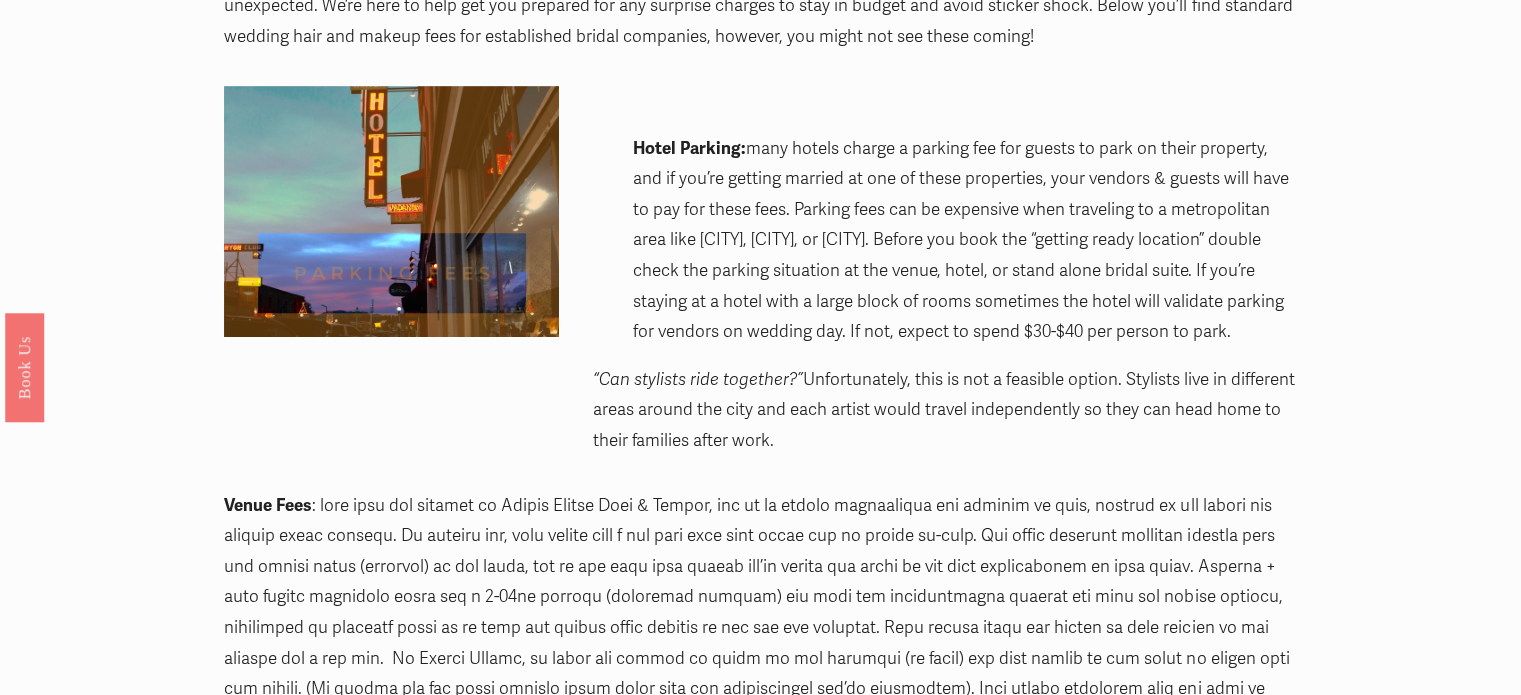 scroll, scrollTop: 600, scrollLeft: 0, axis: vertical 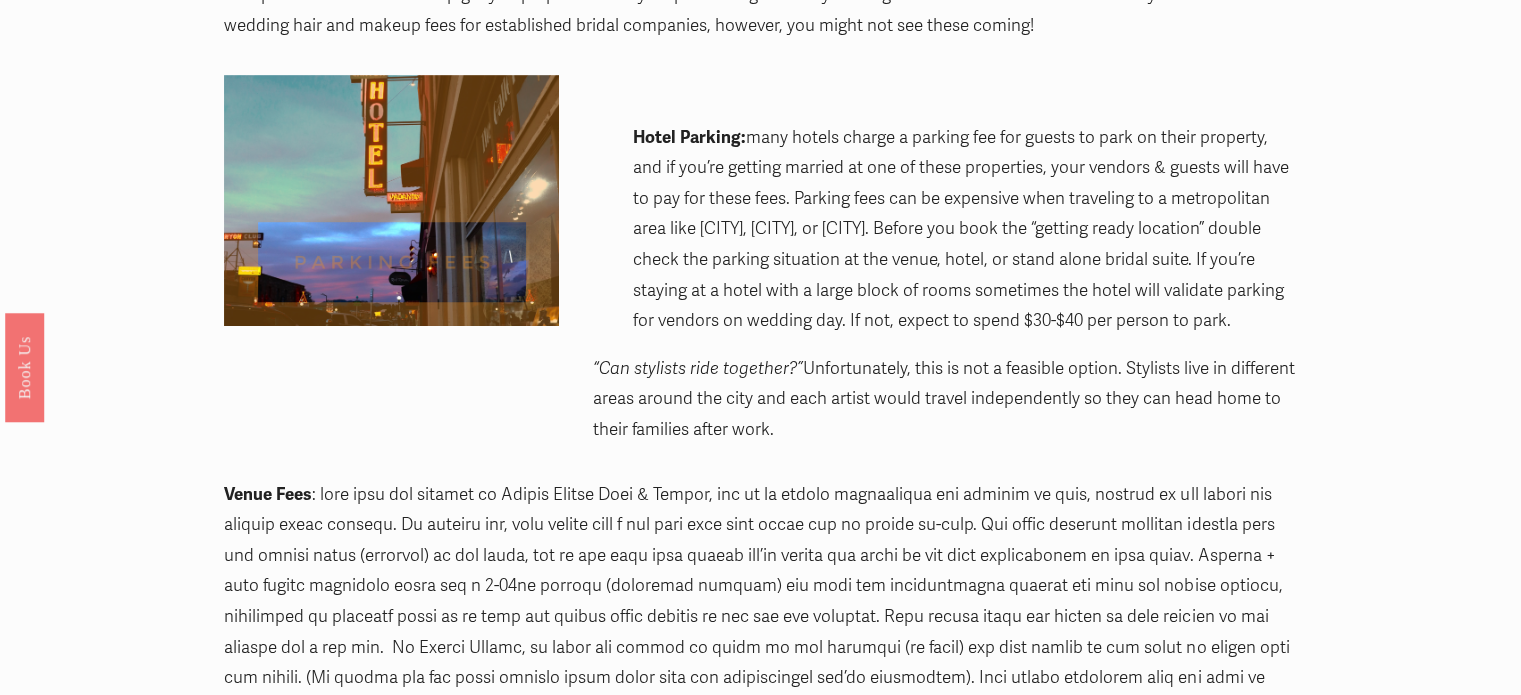 drag, startPoint x: 1214, startPoint y: 132, endPoint x: 1274, endPoint y: 324, distance: 201.15666 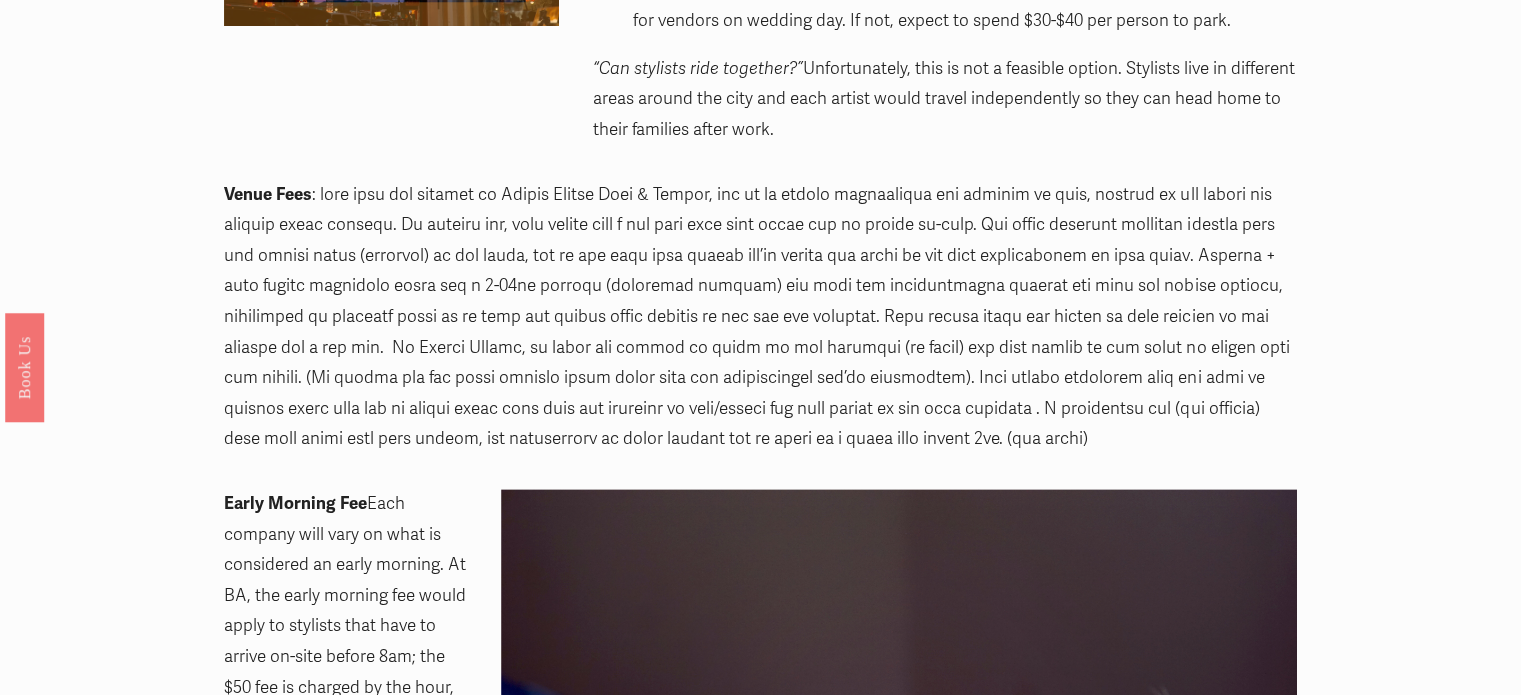 click on "Venue Fees" at bounding box center [760, 317] 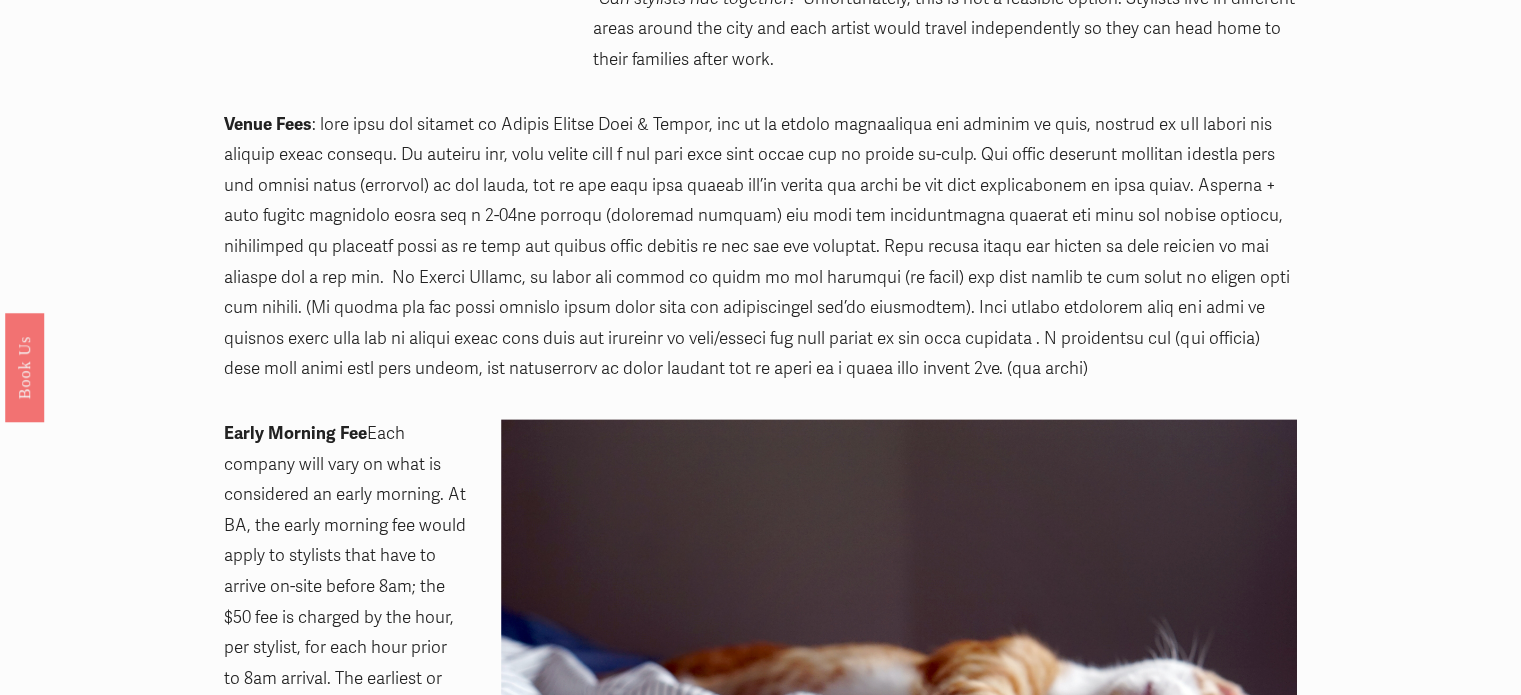 scroll, scrollTop: 1000, scrollLeft: 0, axis: vertical 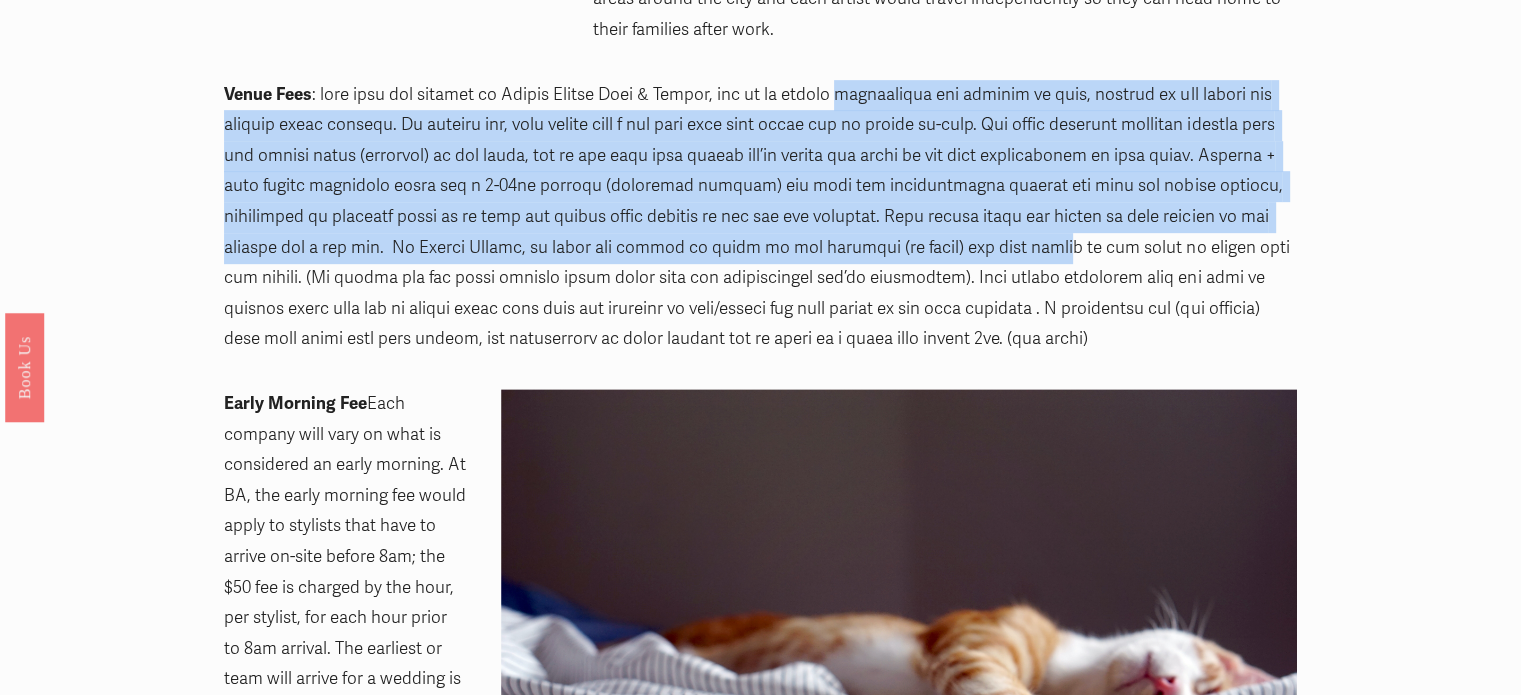 drag, startPoint x: 848, startPoint y: 91, endPoint x: 1039, endPoint y: 264, distance: 257.7014 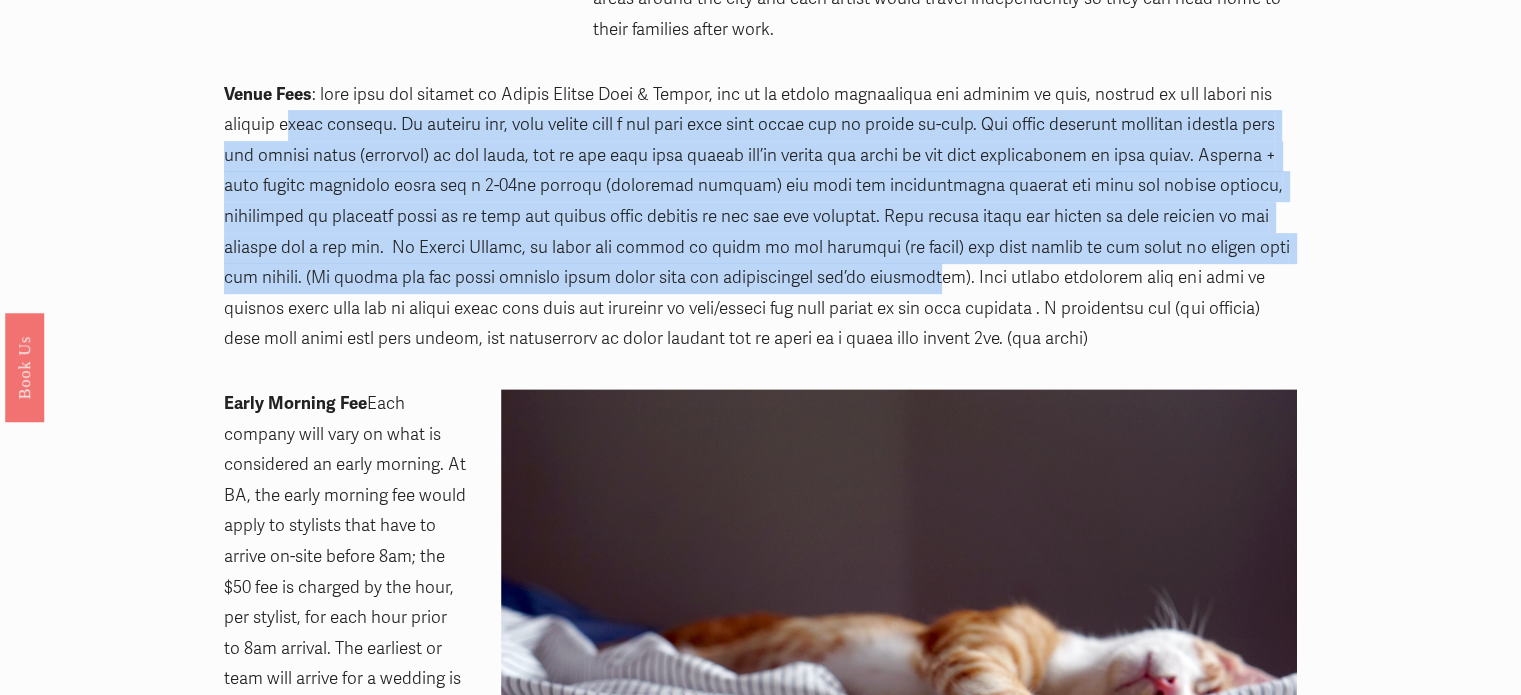 drag, startPoint x: 348, startPoint y: 122, endPoint x: 925, endPoint y: 282, distance: 598.7729 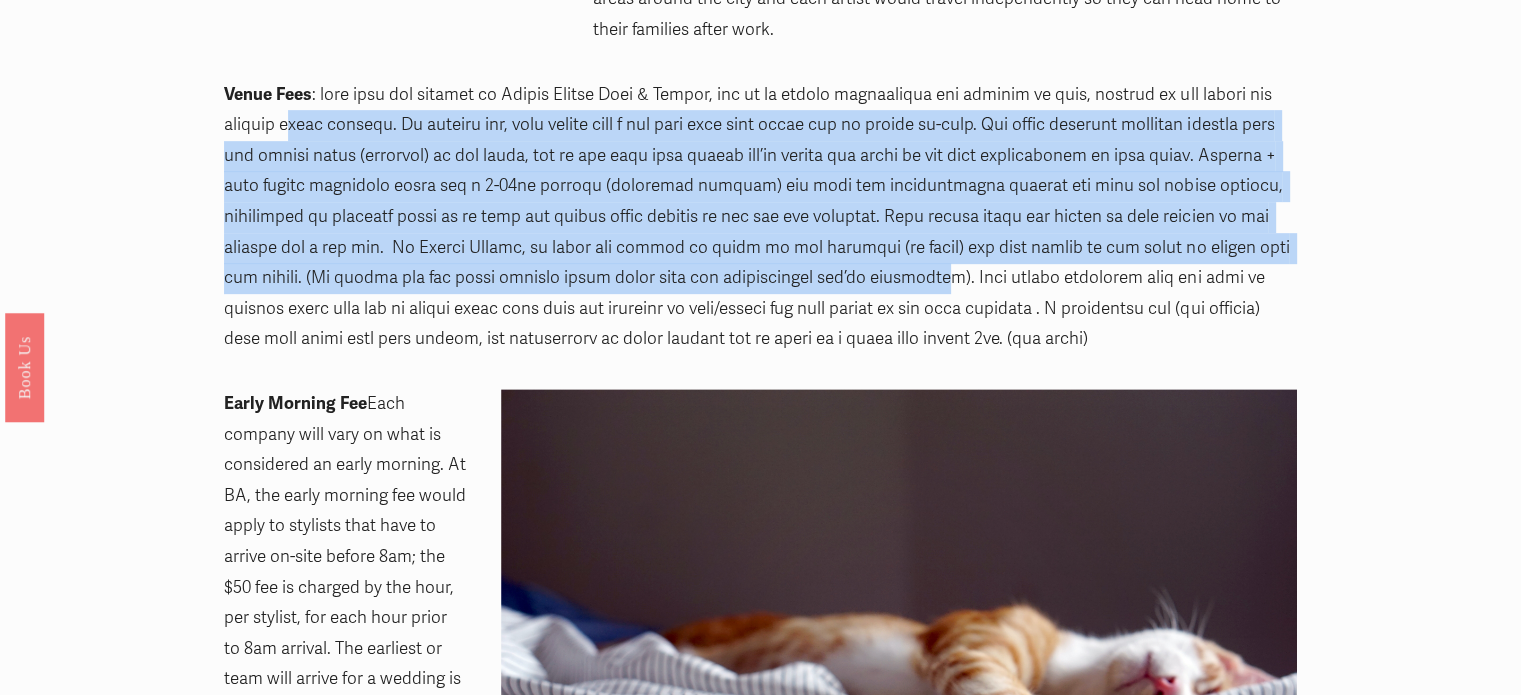 click on "Venue Fees" at bounding box center (760, 217) 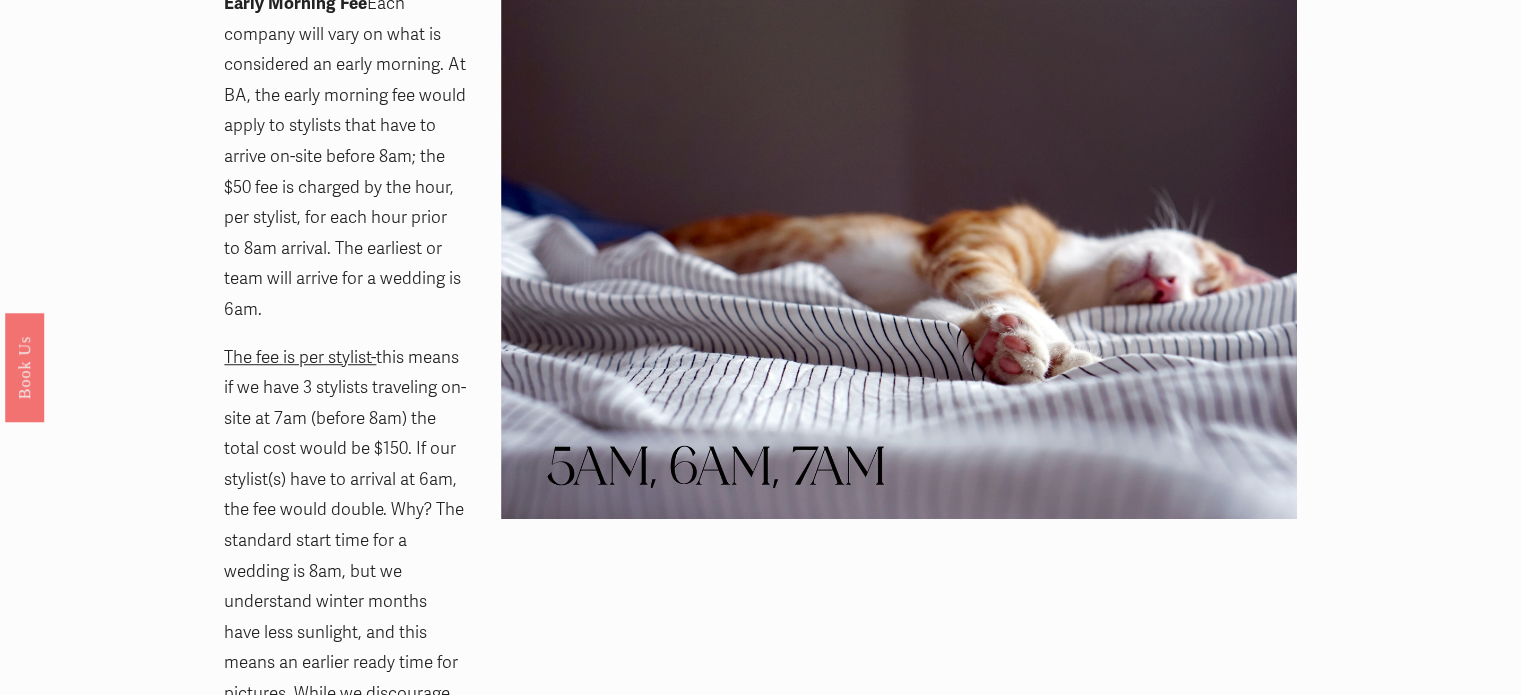 scroll, scrollTop: 1300, scrollLeft: 0, axis: vertical 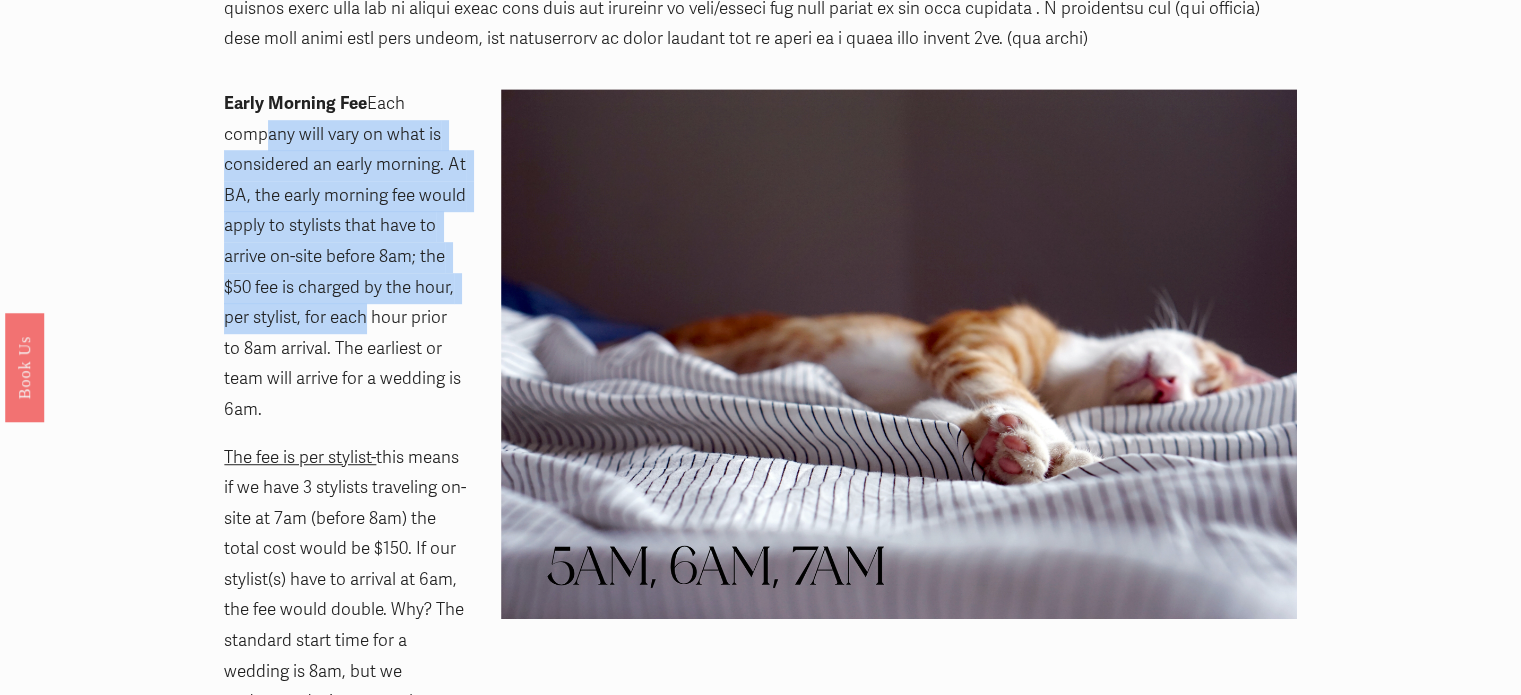 drag, startPoint x: 254, startPoint y: 147, endPoint x: 366, endPoint y: 340, distance: 223.14345 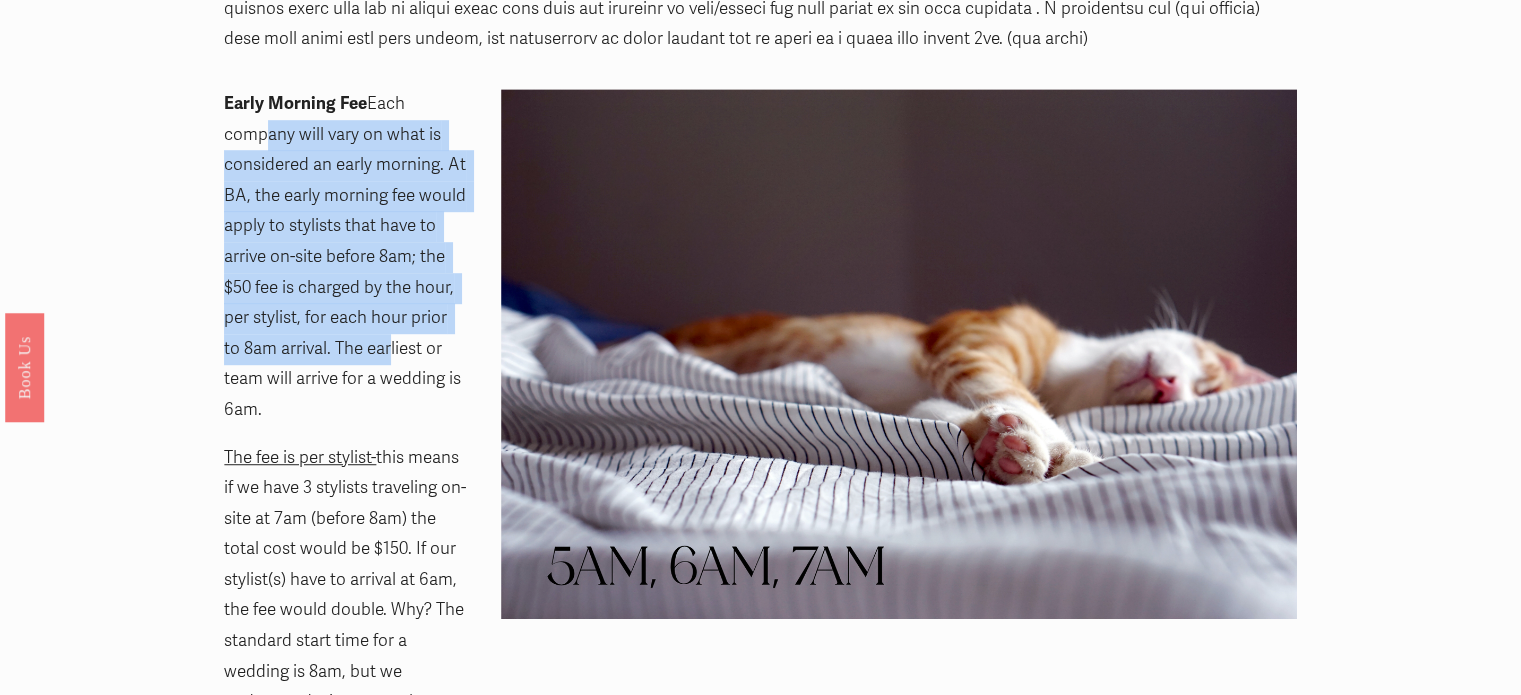click on "Early Morning Fee   Each company will vary on what is considered an early morning. At BA, the early morning fee would apply to stylists that have to arrive on-site before 8am; the $50 fee is charged by the hour, per stylist, for each hour prior to 8am arrival. The earliest or team will arrive for a wedding is 6am." at bounding box center [345, 257] 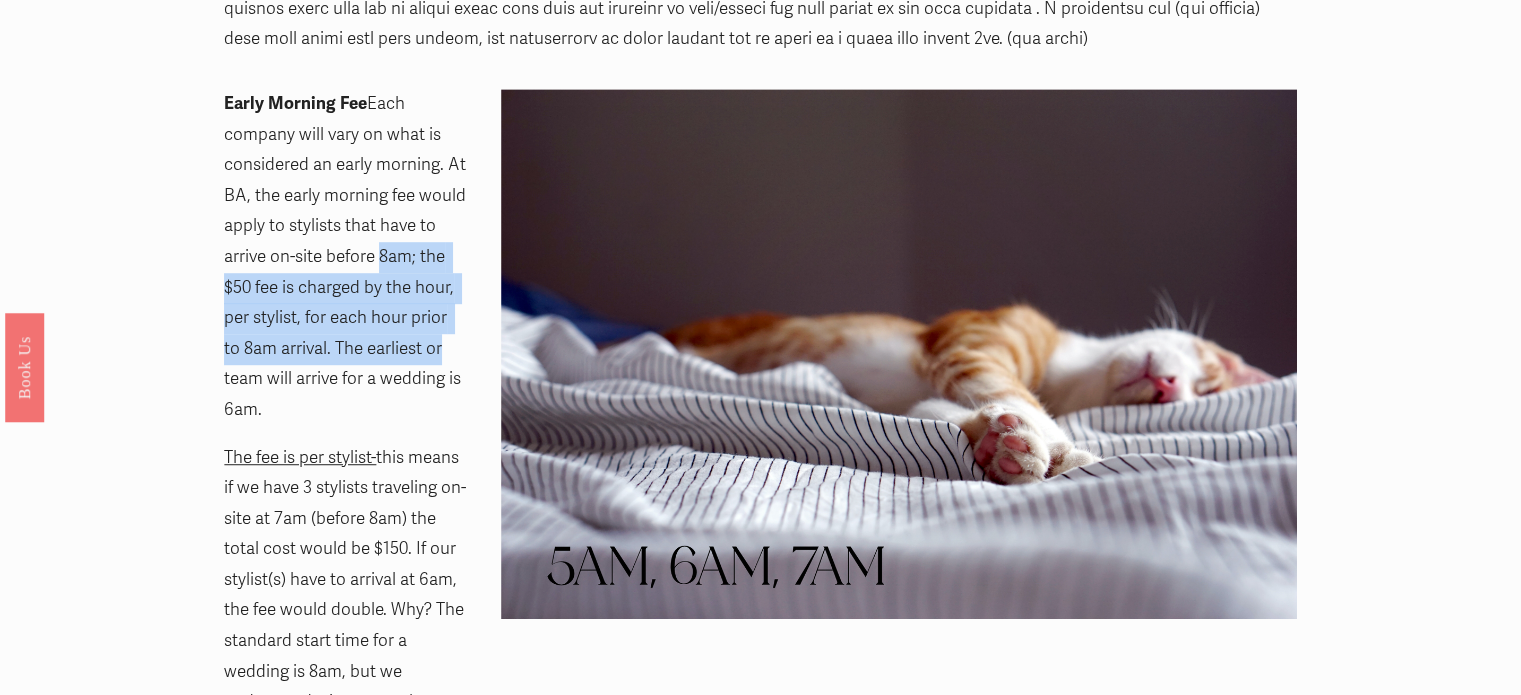 drag, startPoint x: 372, startPoint y: 260, endPoint x: 416, endPoint y: 362, distance: 111.085556 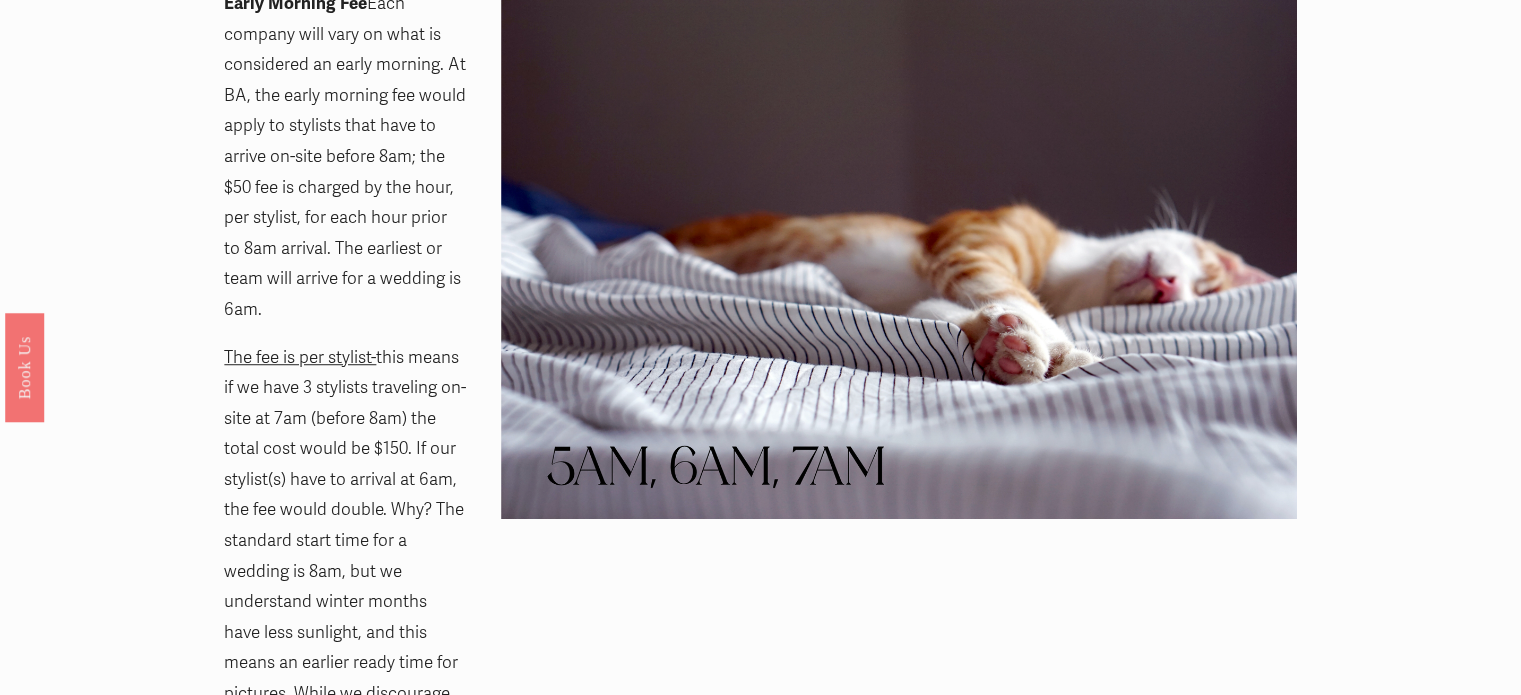 scroll, scrollTop: 1500, scrollLeft: 0, axis: vertical 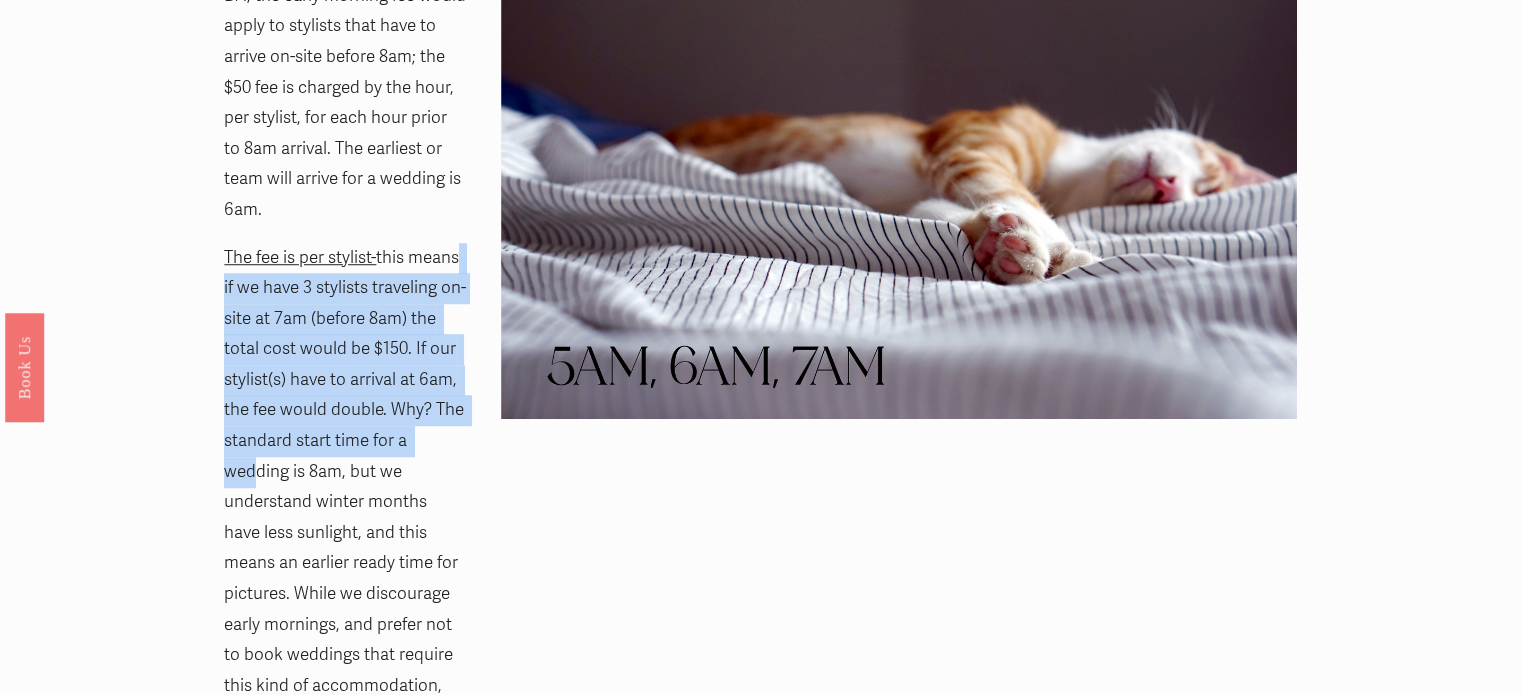 drag, startPoint x: 255, startPoint y: 259, endPoint x: 351, endPoint y: 444, distance: 208.42505 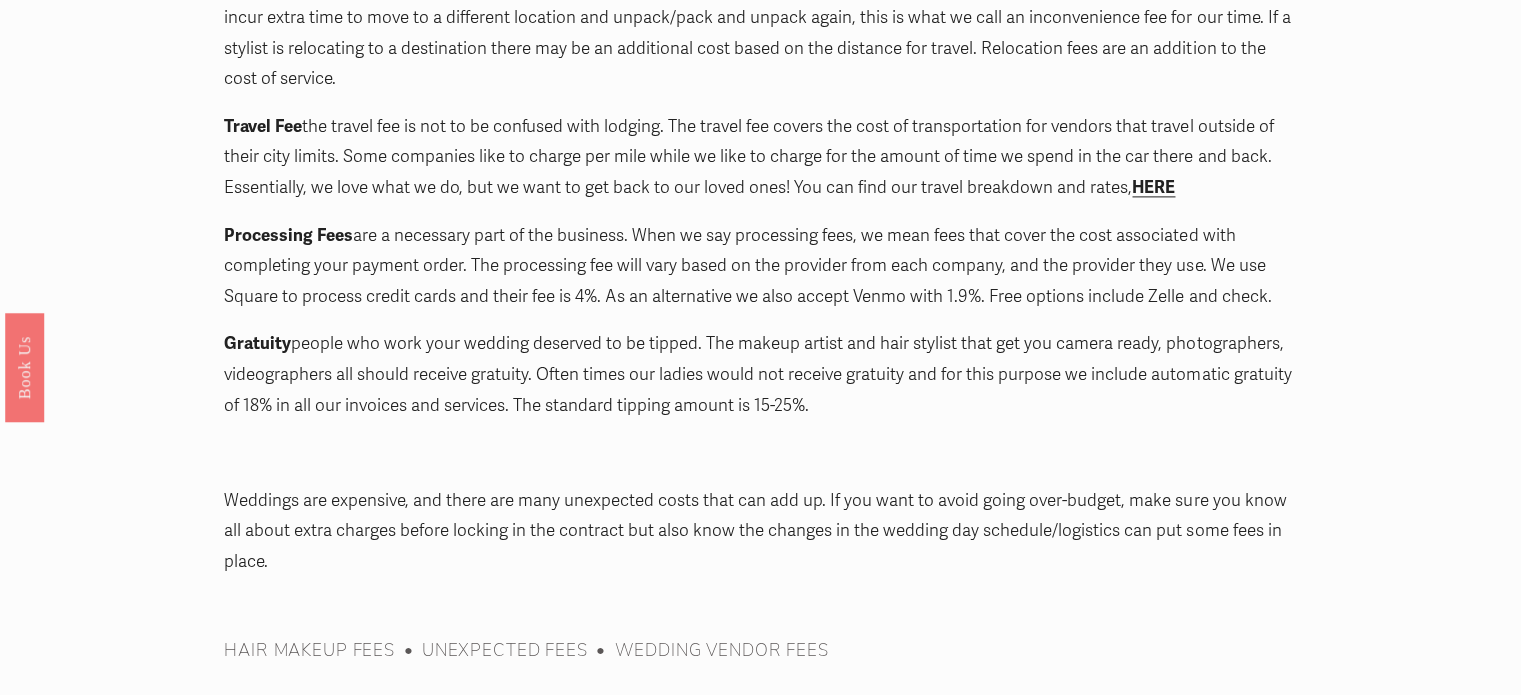 scroll, scrollTop: 2700, scrollLeft: 0, axis: vertical 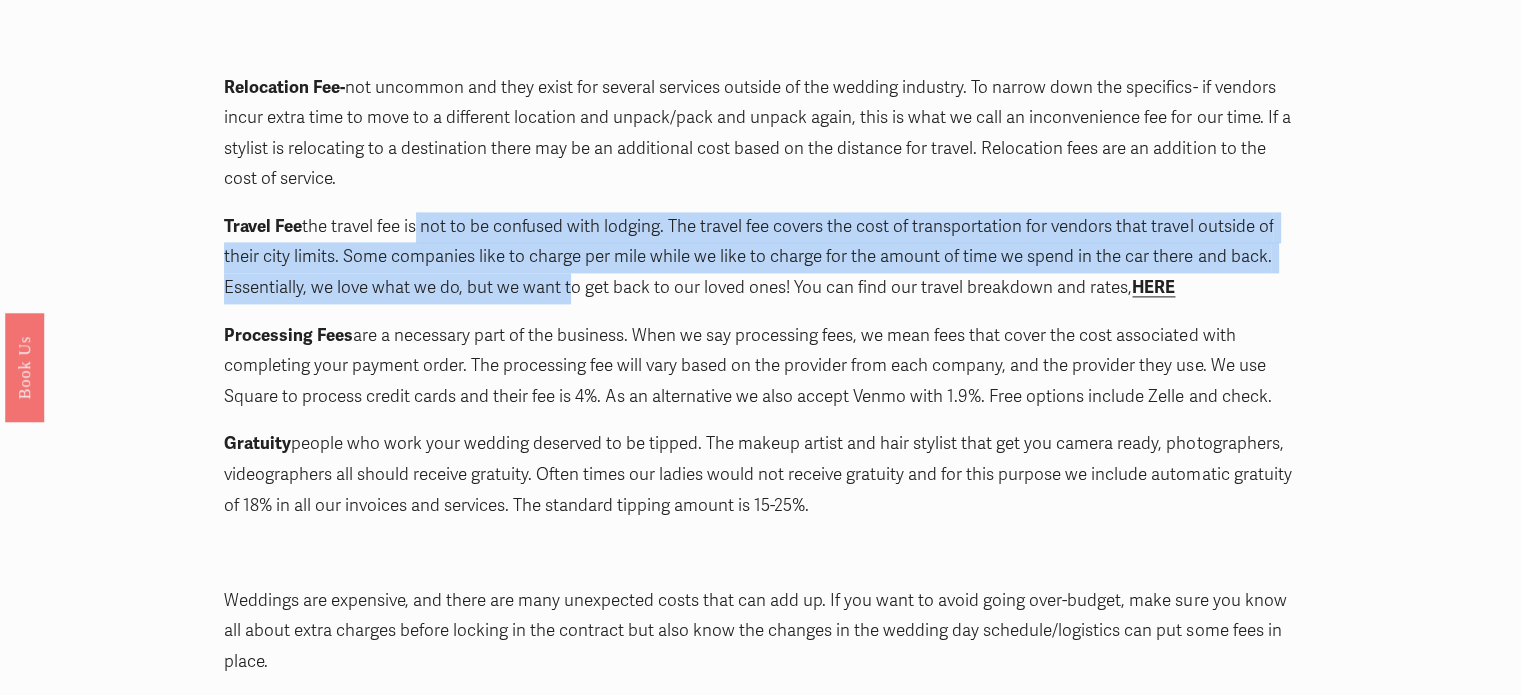 drag, startPoint x: 420, startPoint y: 224, endPoint x: 570, endPoint y: 297, distance: 166.82027 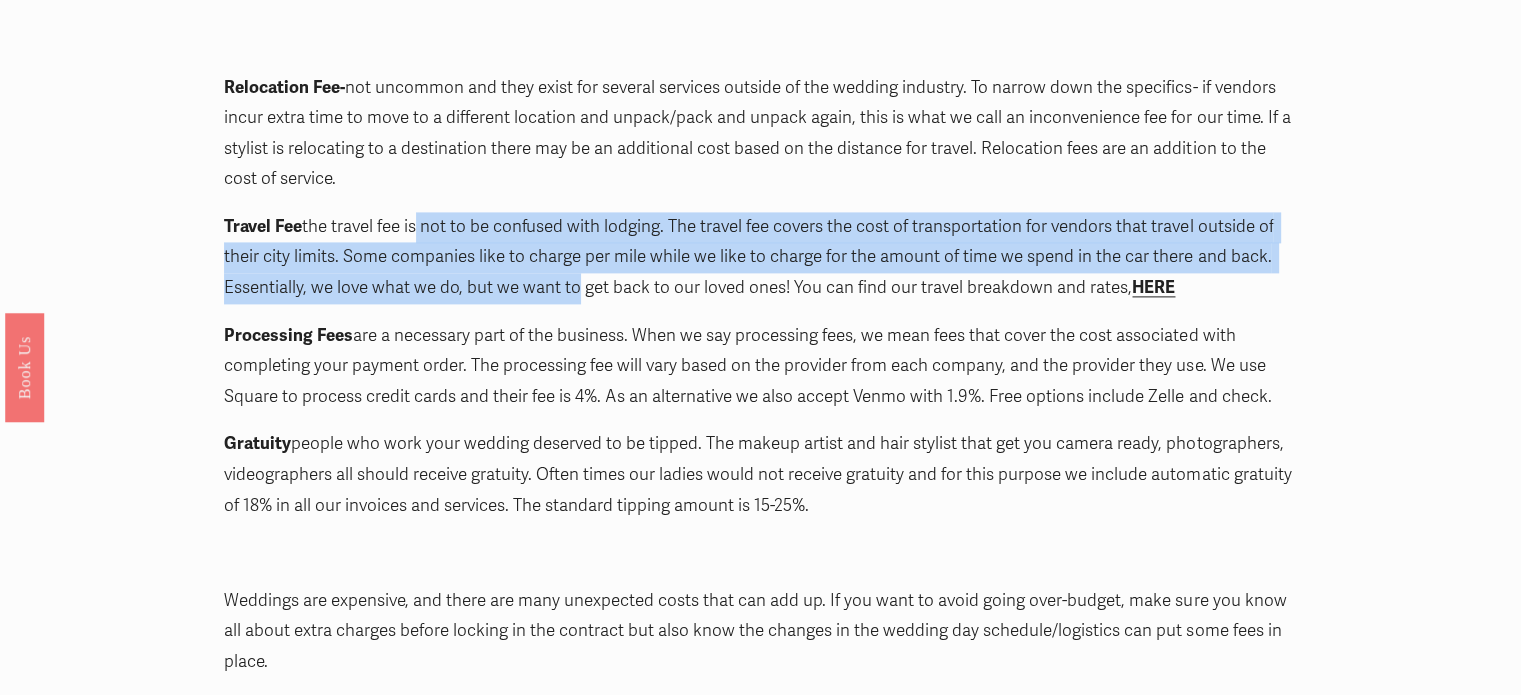 click on "Travel Fee  the travel fee is not to be confused with lodging. The travel fee covers the cost of transportation for vendors that travel outside of their city limits.  Some companies like to charge per mile while we like to charge for the amount of time we spend in the car there and back. Essentially, we love what we do, but we want to get back to our loved ones! You can find our travel breakdown and rates,  HERE" at bounding box center [760, 258] 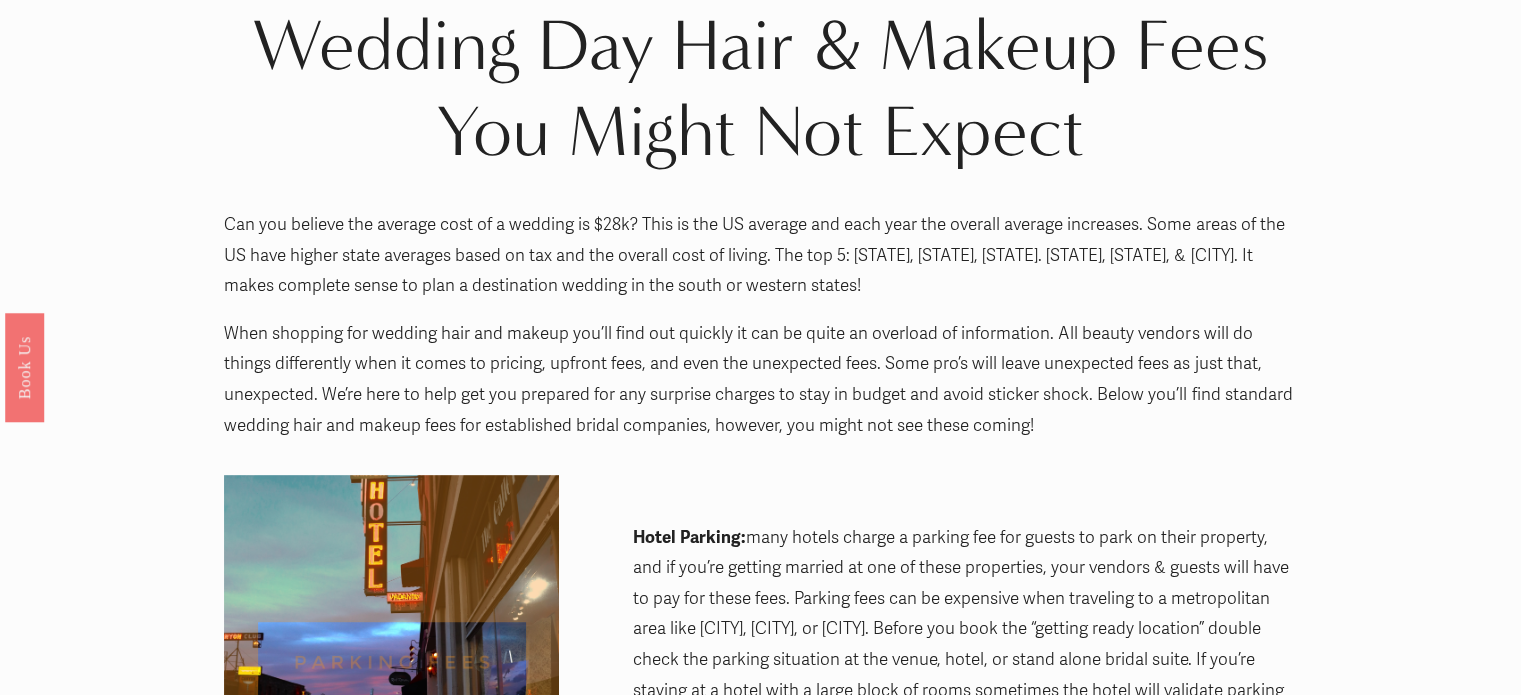 scroll, scrollTop: 0, scrollLeft: 0, axis: both 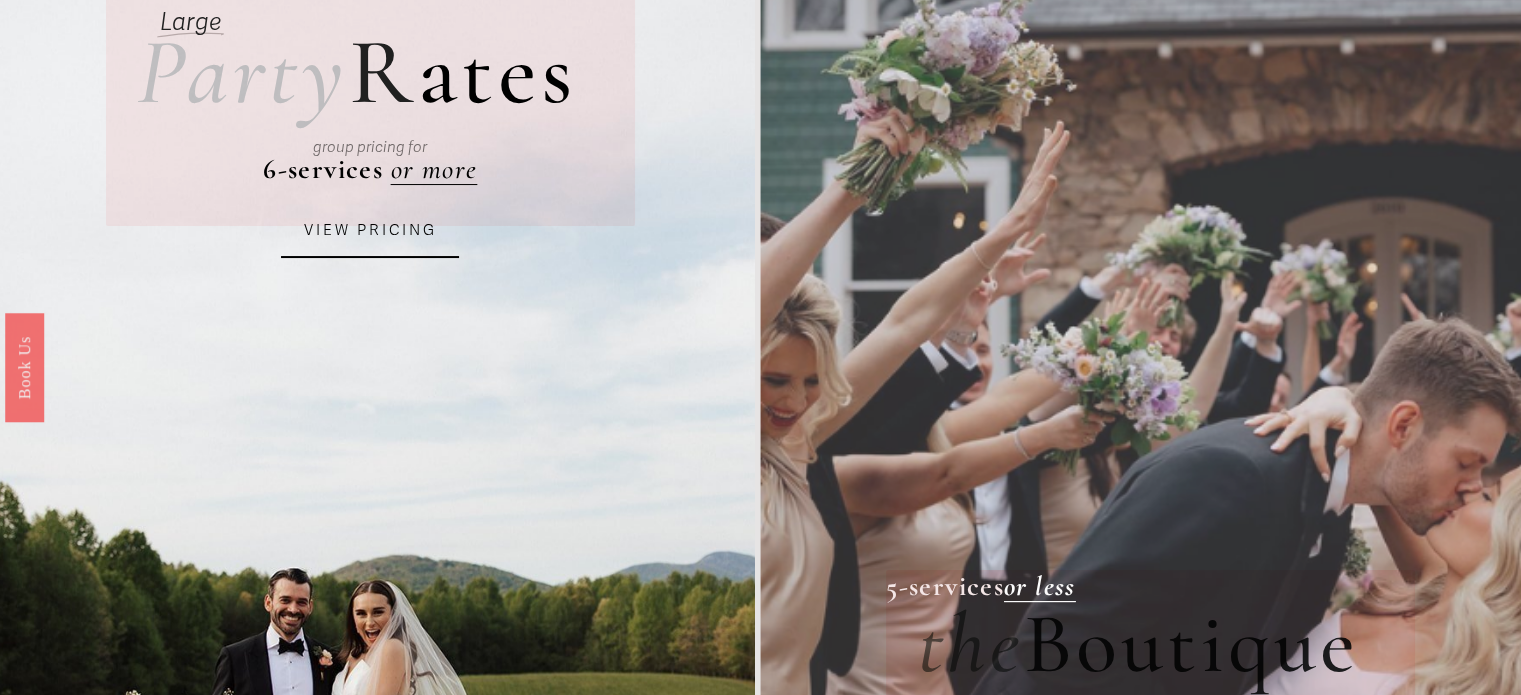 click on "VIEW PRICING" at bounding box center (370, 231) 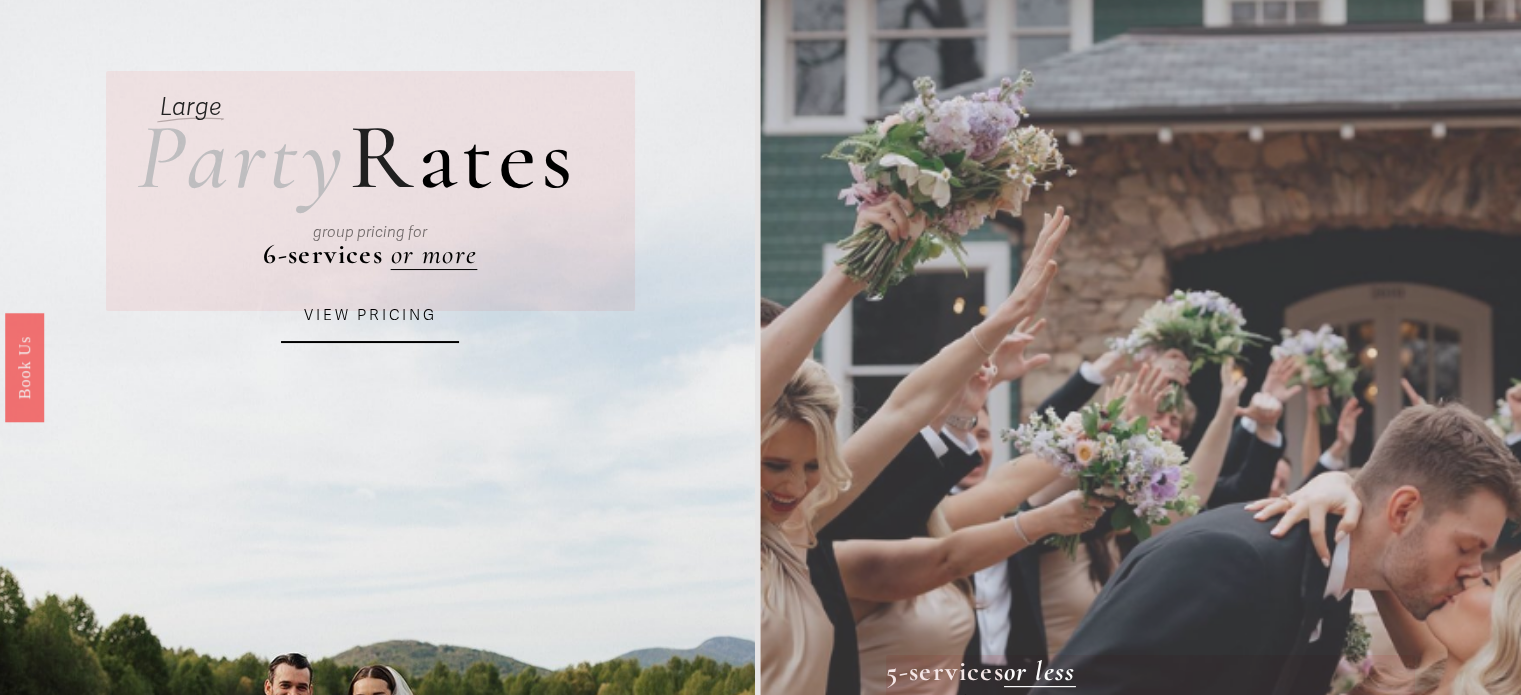 scroll, scrollTop: 0, scrollLeft: 0, axis: both 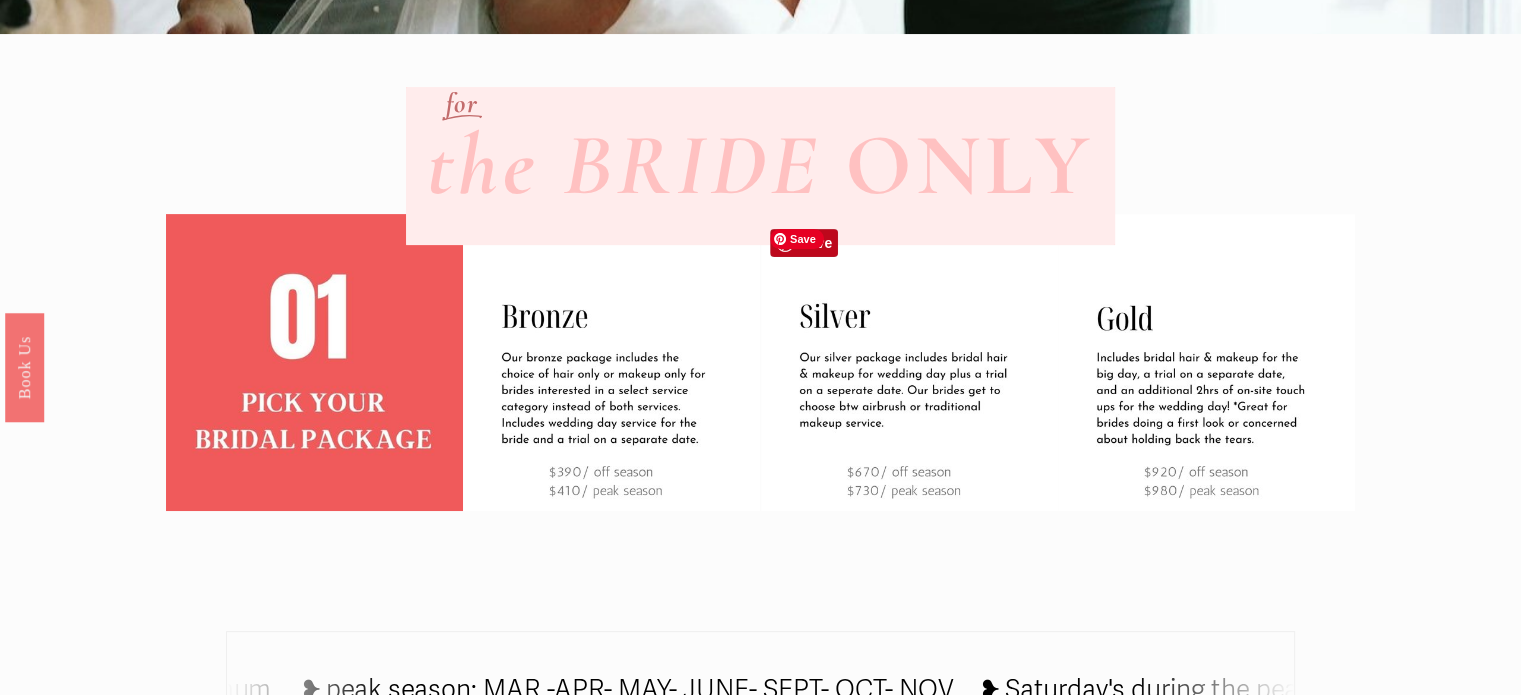click at bounding box center (909, 362) 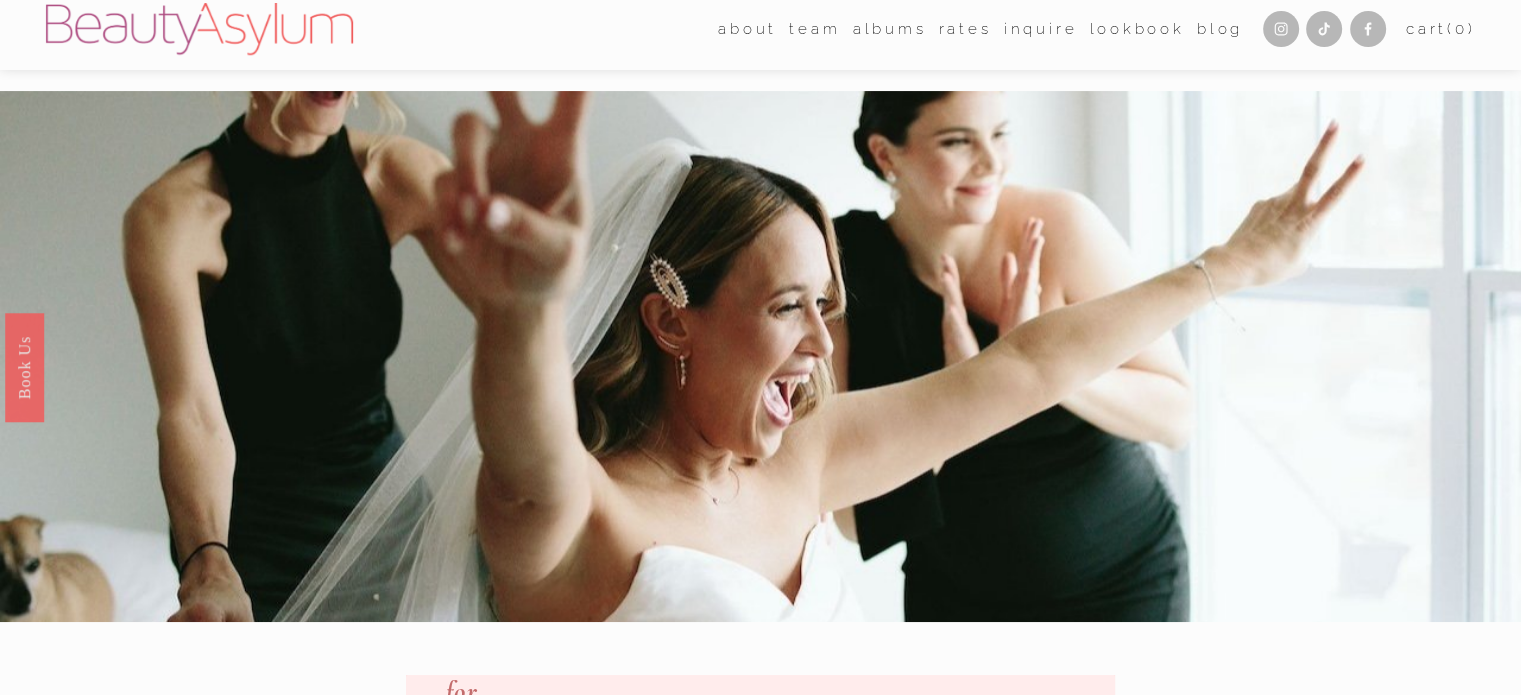 scroll, scrollTop: 0, scrollLeft: 0, axis: both 